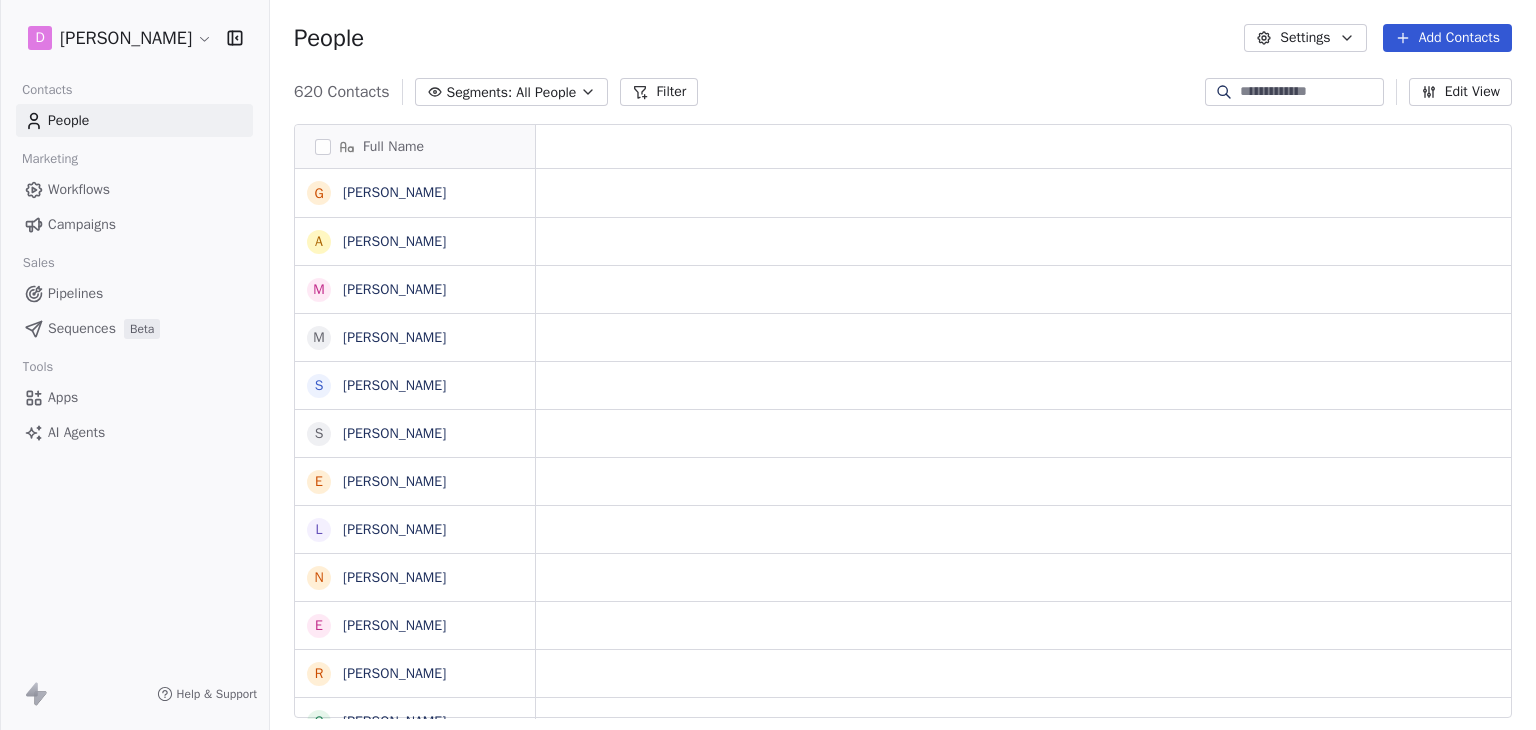 scroll, scrollTop: 0, scrollLeft: 0, axis: both 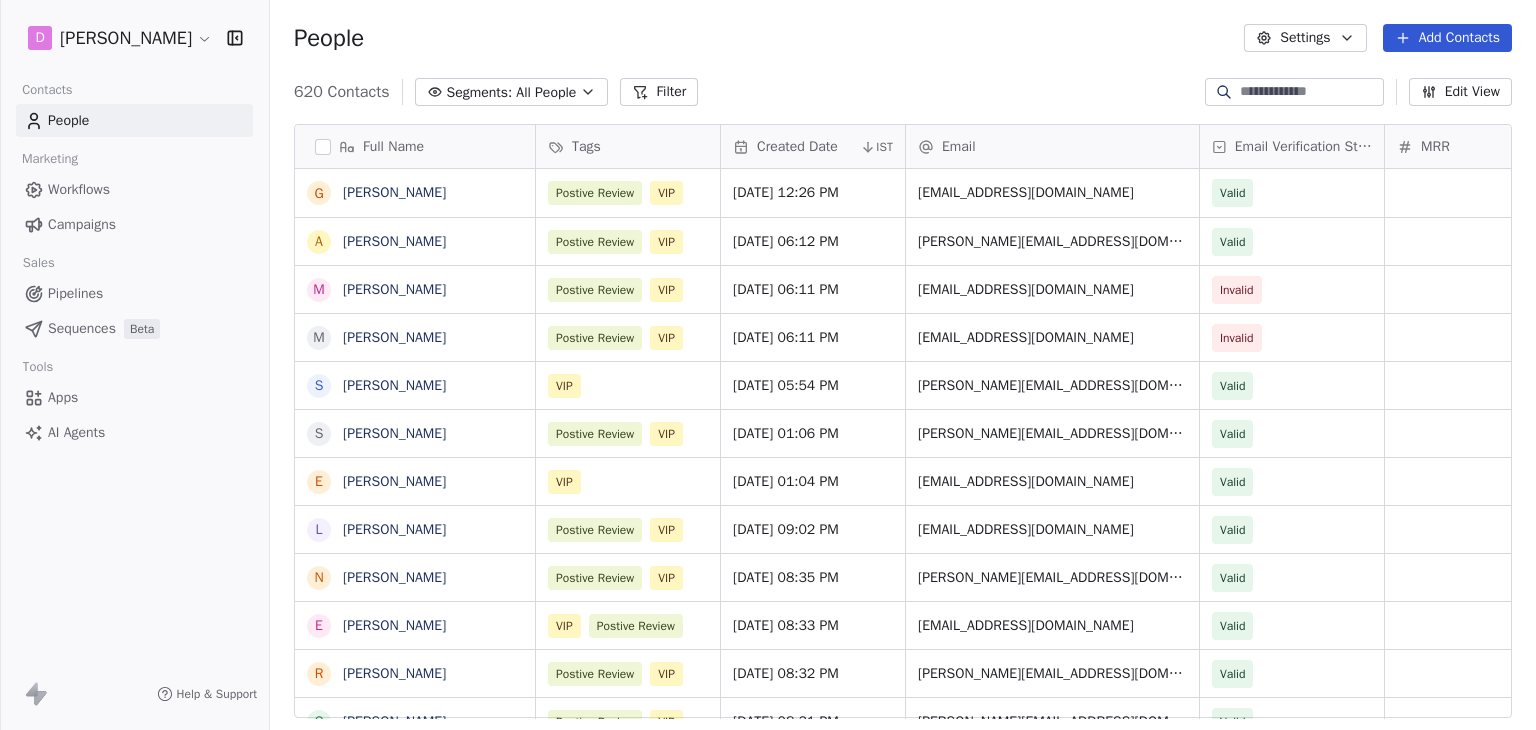 click on "D Domenico Palomba Contacts People Marketing Workflows Campaigns Sales Pipelines Sequences Beta Tools Apps AI Agents Help & Support People Settings  Add Contacts 620 Contacts Segments: All People Filter  Edit View Tag Add to Sequence Export Full Name G GIORGIO MIORI a armando Paccher m maria cristina greselin m marino Finozzi s stefano berton S Simone Consolini E Ettore Conzato L Luca franchetto N Nicola volpato E Ennio broccardo R Roberto orsega G Giorgio orsega A Andrea tomasi M Maria Elena Ciaghi M Marion stampfer M Mario basso A Alessandra Mannucci P Paolo Tomasi C Carlotta Baruchello M Monica botta D Denis inverardi S SILVIA SACCOZZA A Angela zen M Matteo Rizzardi S Silvia Ferrari F Francesca Sgevano S Stefano Fanin S SILVIA SIMONETTO S Silvia Marchetto S Silvia Fiorin S Simone Faustini S Sonia Burinato Tags Created Date IST Email Email Verification Status MRR Status Postive Review VIP Jun 05, 2025 12:26 PM miori@miori.it Valid Postive Review VIP May 27, 2025 06:12 PM armando.paccher@pascaldati.it VIP" at bounding box center (768, 365) 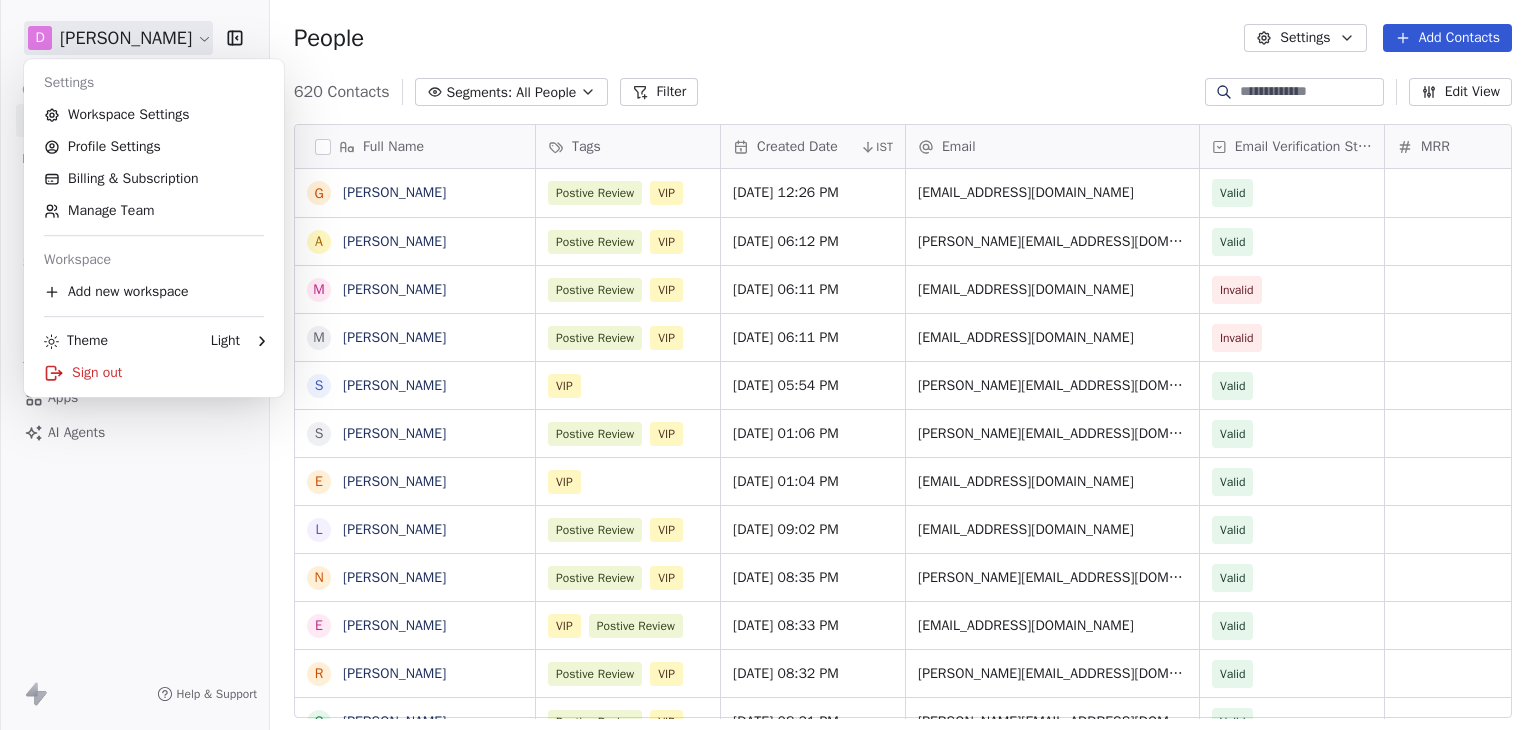 click on "D Domenico Palomba Contacts People Marketing Workflows Campaigns Sales Pipelines Sequences Beta Tools Apps AI Agents Help & Support People Settings  Add Contacts 620 Contacts Segments: All People Filter  Edit View Tag Add to Sequence Export Full Name G GIORGIO MIORI a armando Paccher m maria cristina greselin m marino Finozzi s stefano berton S Simone Consolini E Ettore Conzato L Luca franchetto N Nicola volpato E Ennio broccardo R Roberto orsega G Giorgio orsega A Andrea tomasi M Maria Elena Ciaghi M Marion stampfer M Mario basso A Alessandra Mannucci P Paolo Tomasi C Carlotta Baruchello M Monica botta D Denis inverardi S SILVIA SACCOZZA A Angela zen M Matteo Rizzardi S Silvia Ferrari F Francesca Sgevano S Stefano Fanin S SILVIA SIMONETTO S Silvia Marchetto S Silvia Fiorin S Simone Faustini S Sonia Burinato Tags Created Date IST Email Email Verification Status MRR Status Postive Review VIP Jun 05, 2025 12:26 PM miori@miori.it Valid Postive Review VIP May 27, 2025 06:12 PM armando.paccher@pascaldati.it VIP" at bounding box center [768, 365] 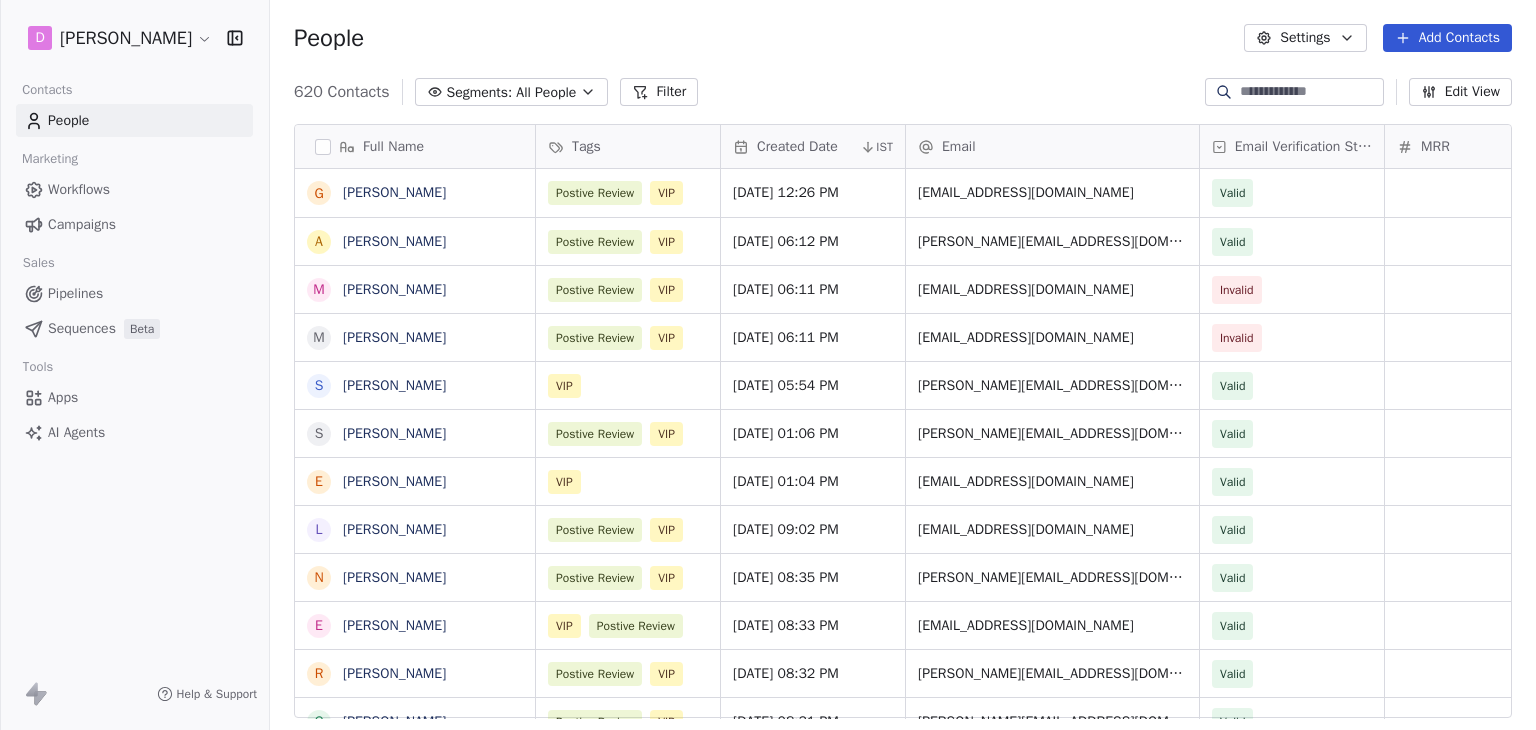 click on "Campaigns" at bounding box center (82, 224) 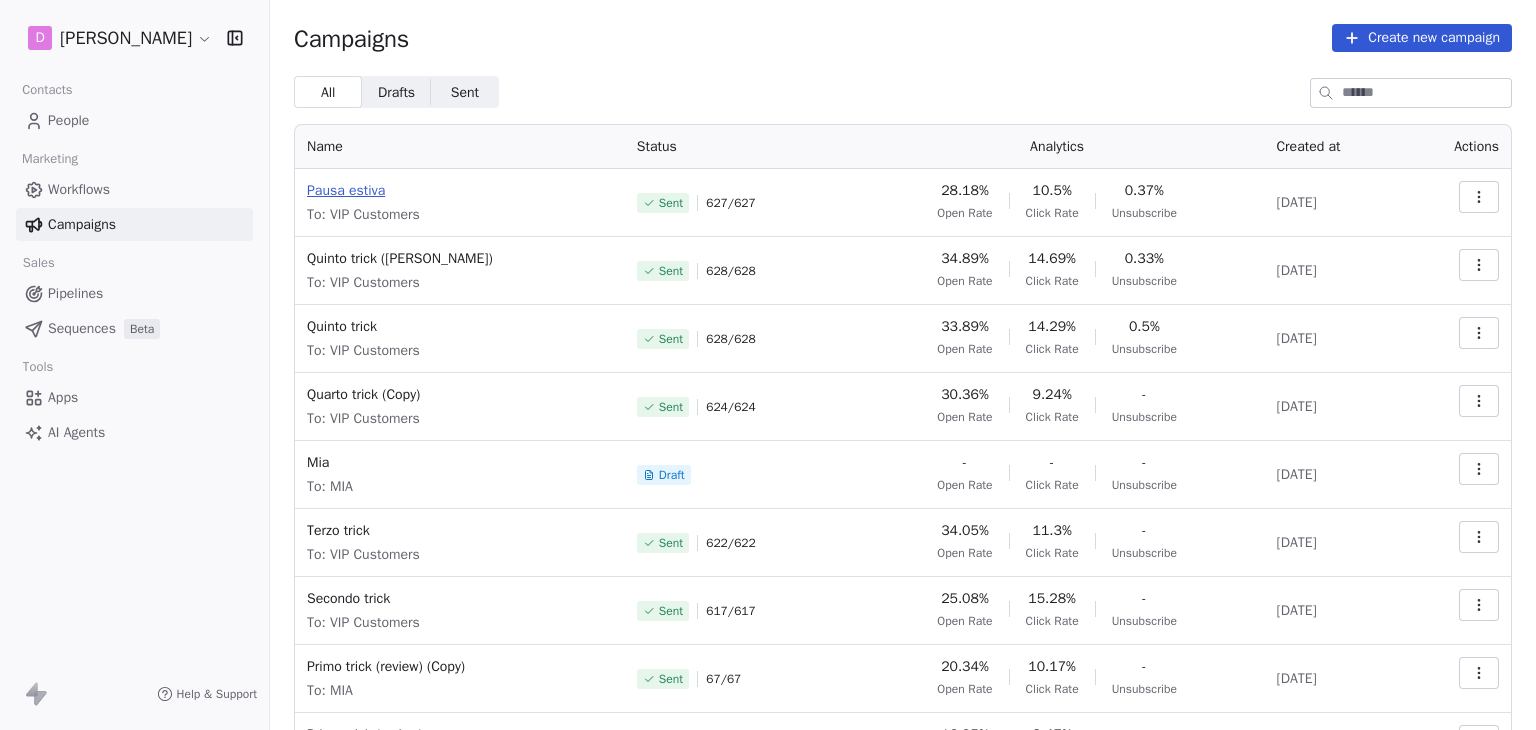 click on "Pausa estiva" at bounding box center [460, 191] 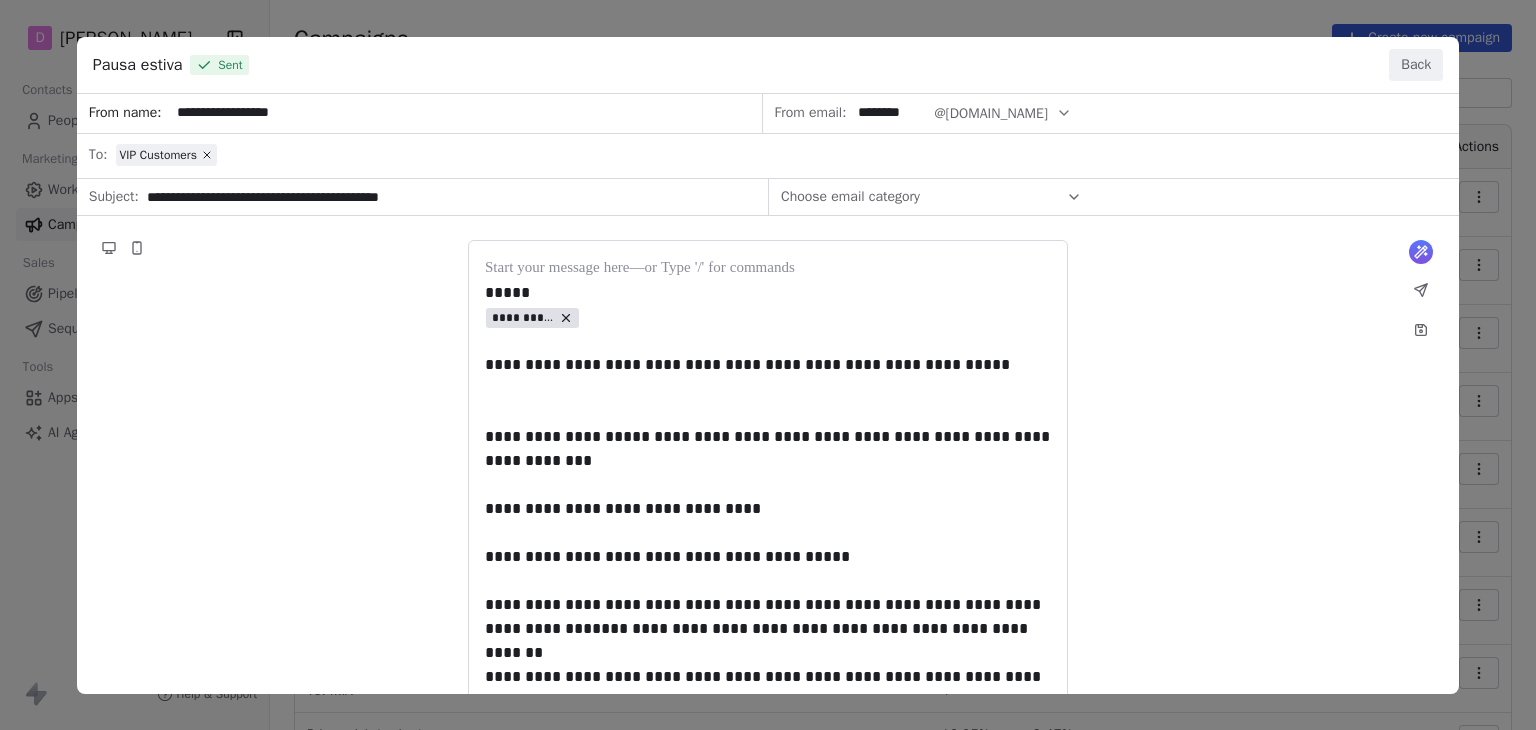 click on "Back" at bounding box center (1416, 65) 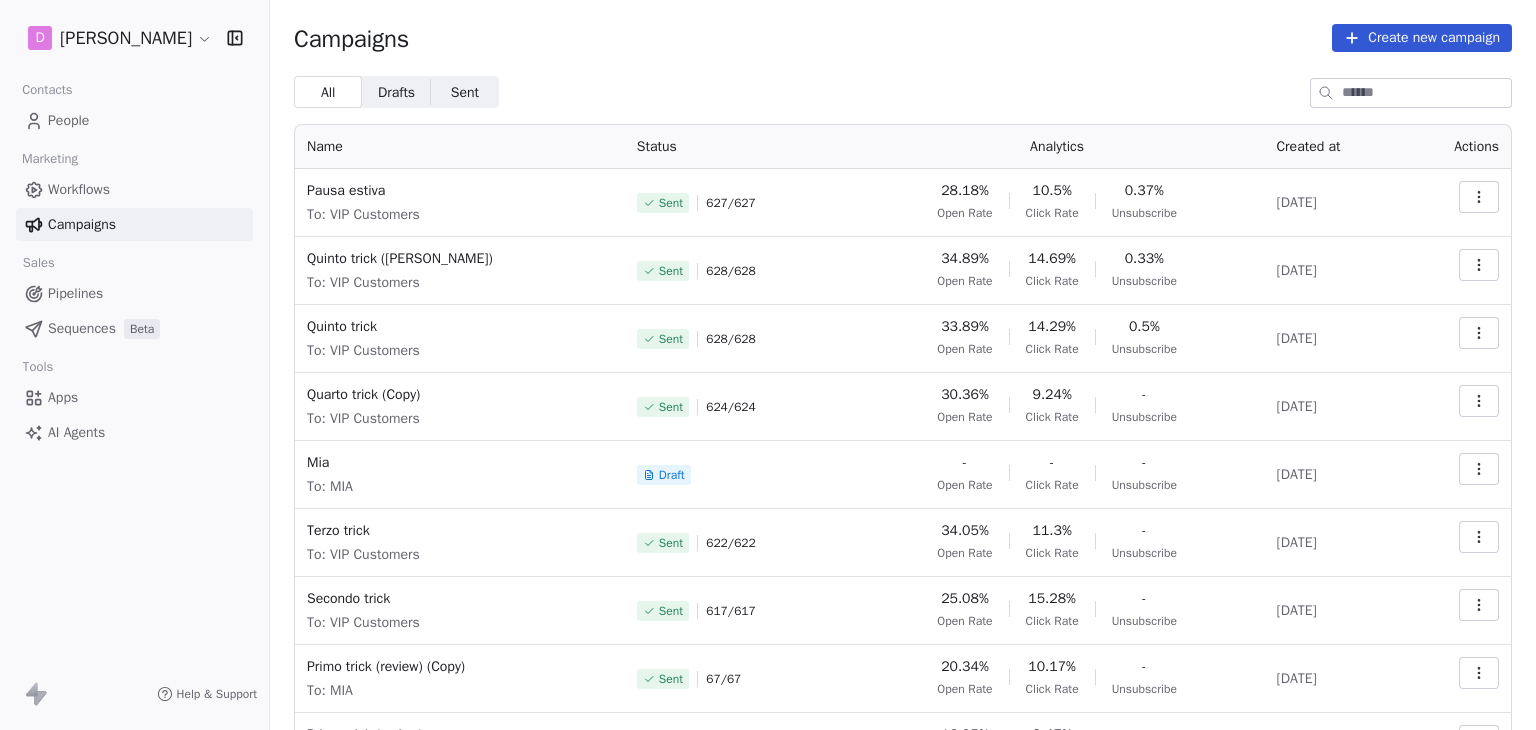 click on "People" at bounding box center (68, 120) 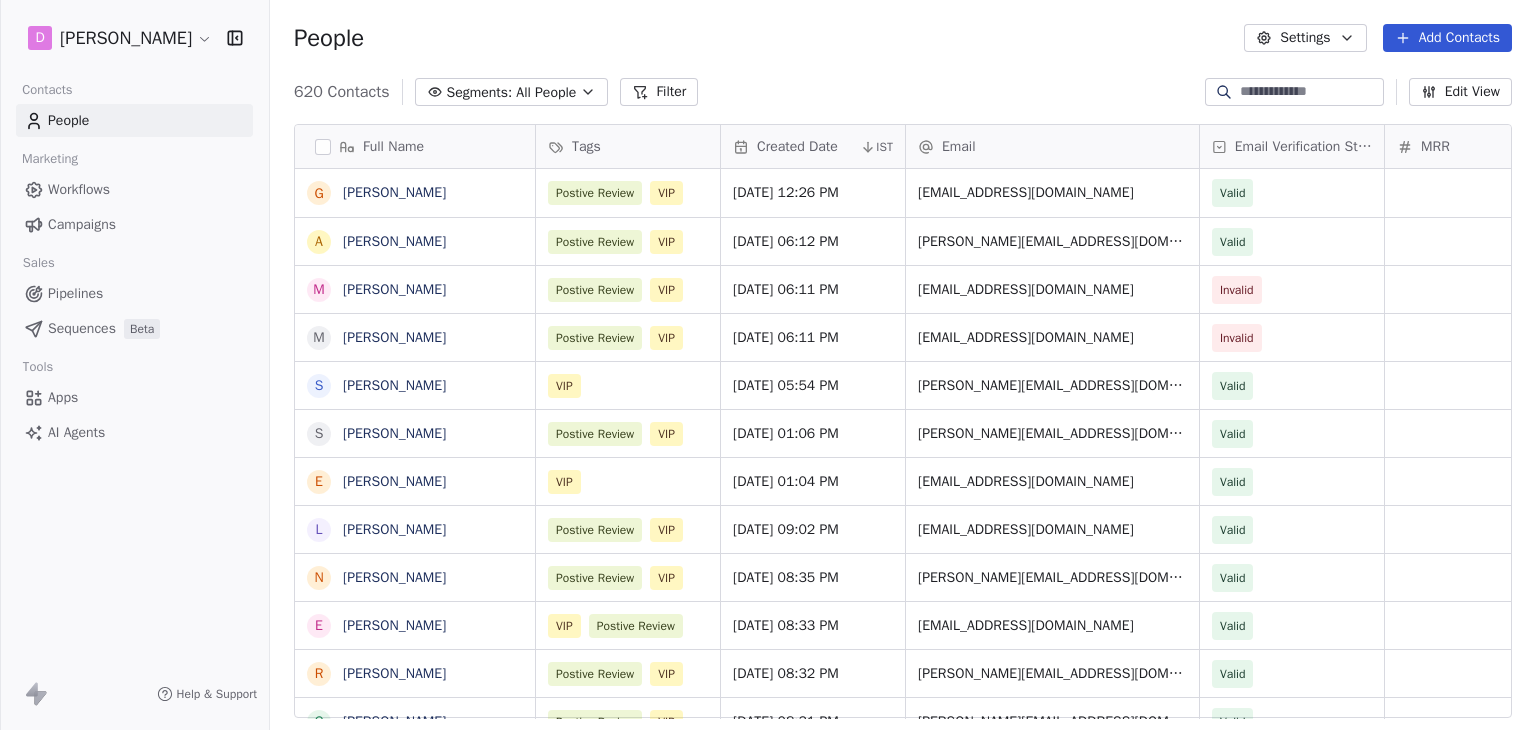 scroll, scrollTop: 16, scrollLeft: 16, axis: both 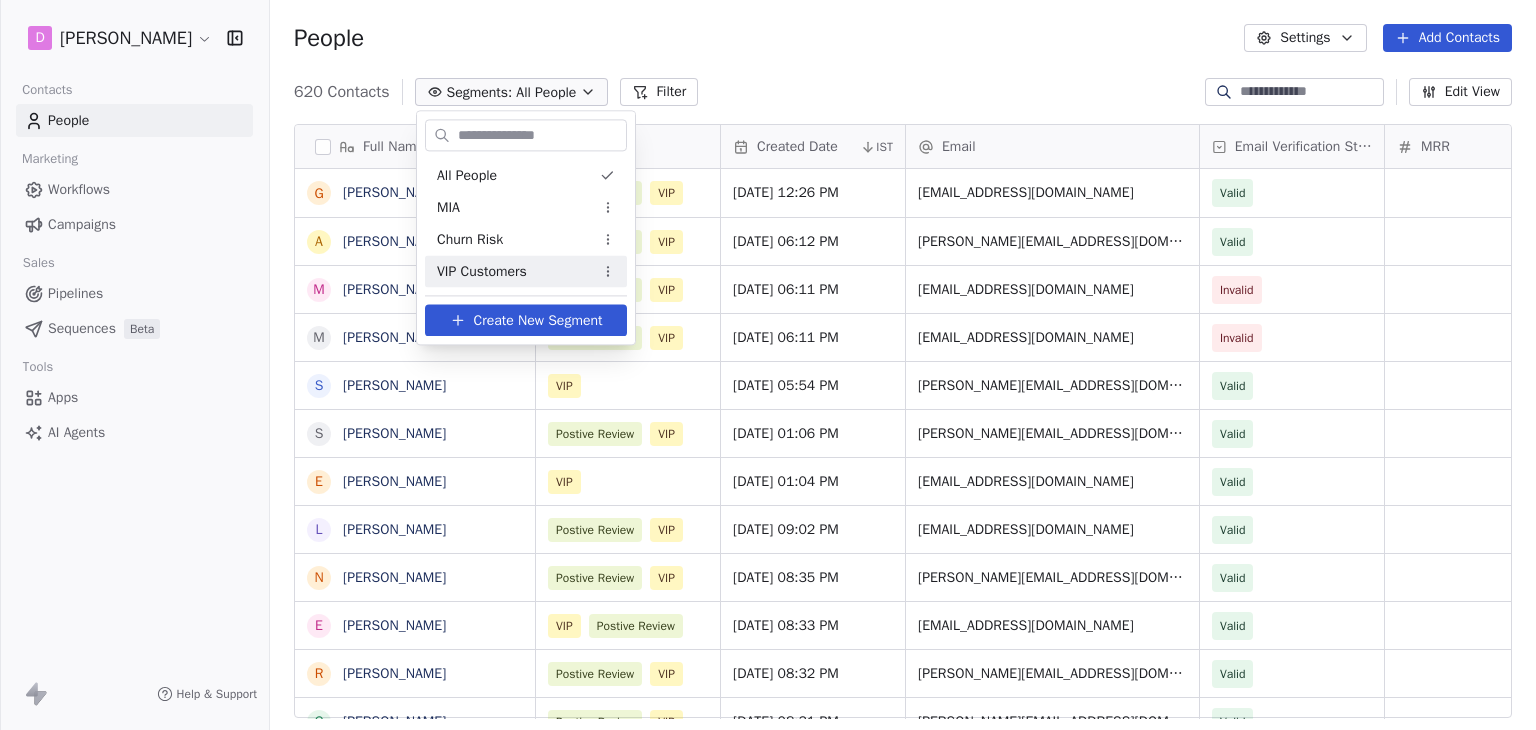 click on "VIP Customers" at bounding box center (482, 271) 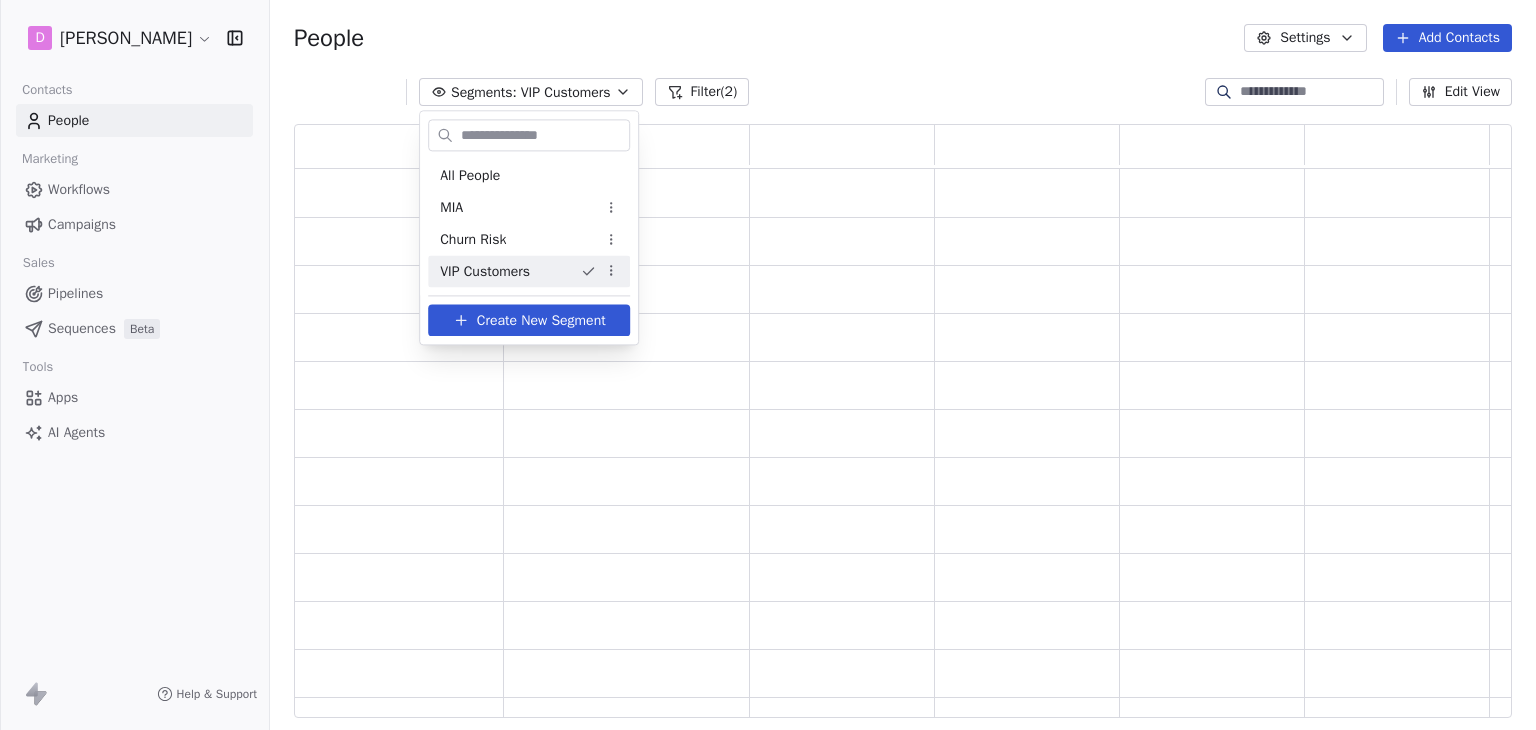 scroll, scrollTop: 16, scrollLeft: 16, axis: both 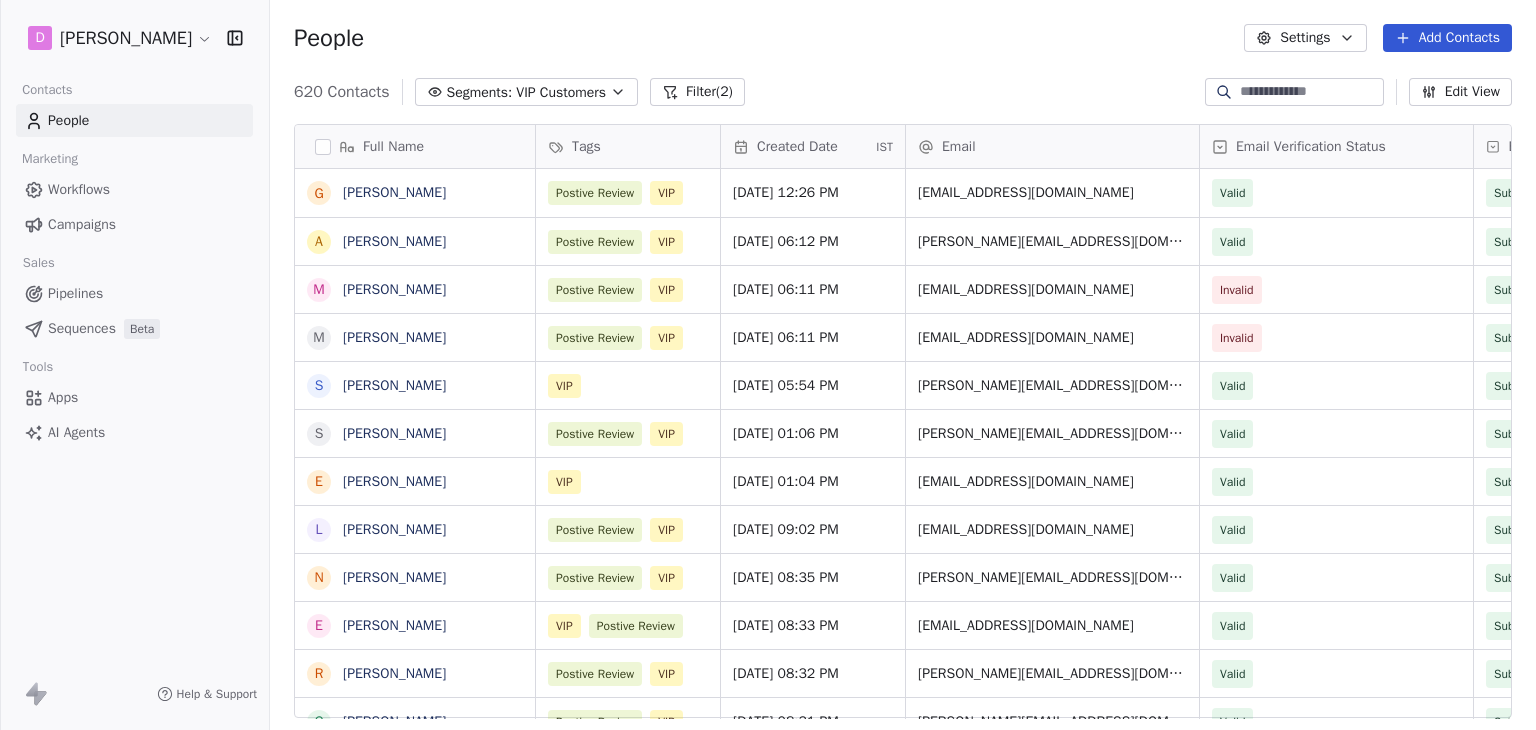click 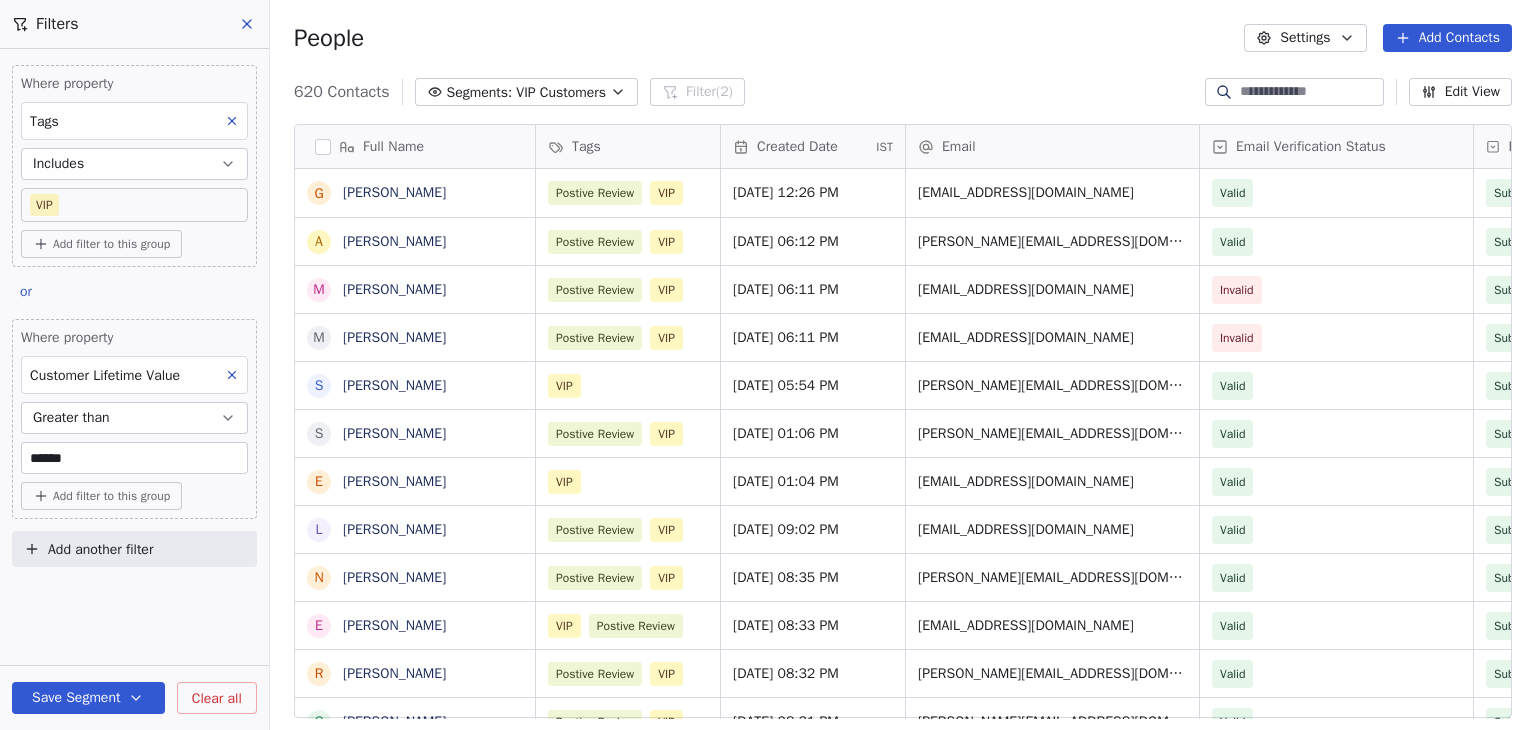 click on "Where property   Tags   Includes VIP Add filter to this group or Where property   Customer Lifetime Value   Greater than ****** Add filter to this group Add another filter Save Segment Clear all" at bounding box center (134, 389) 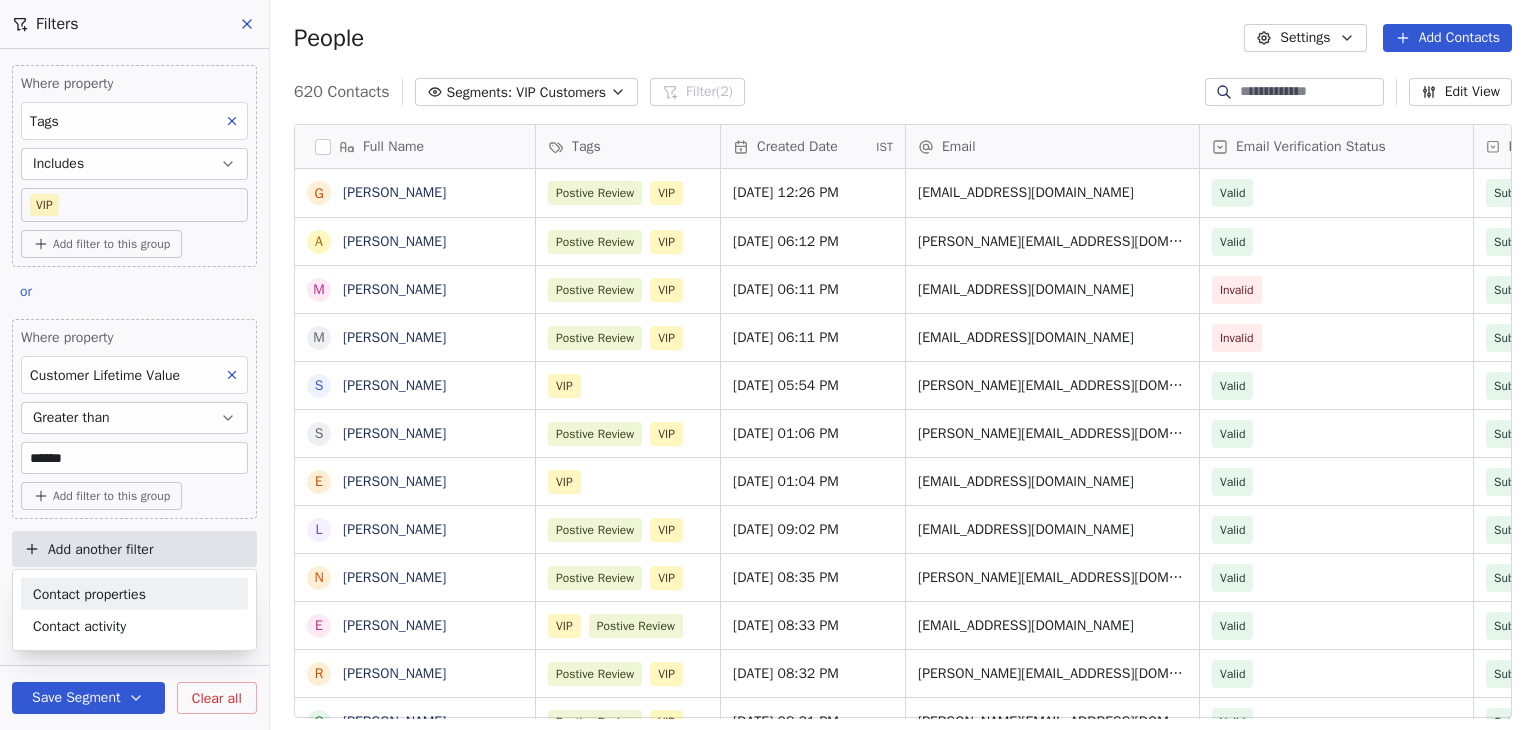 click on "Contact properties" at bounding box center [89, 593] 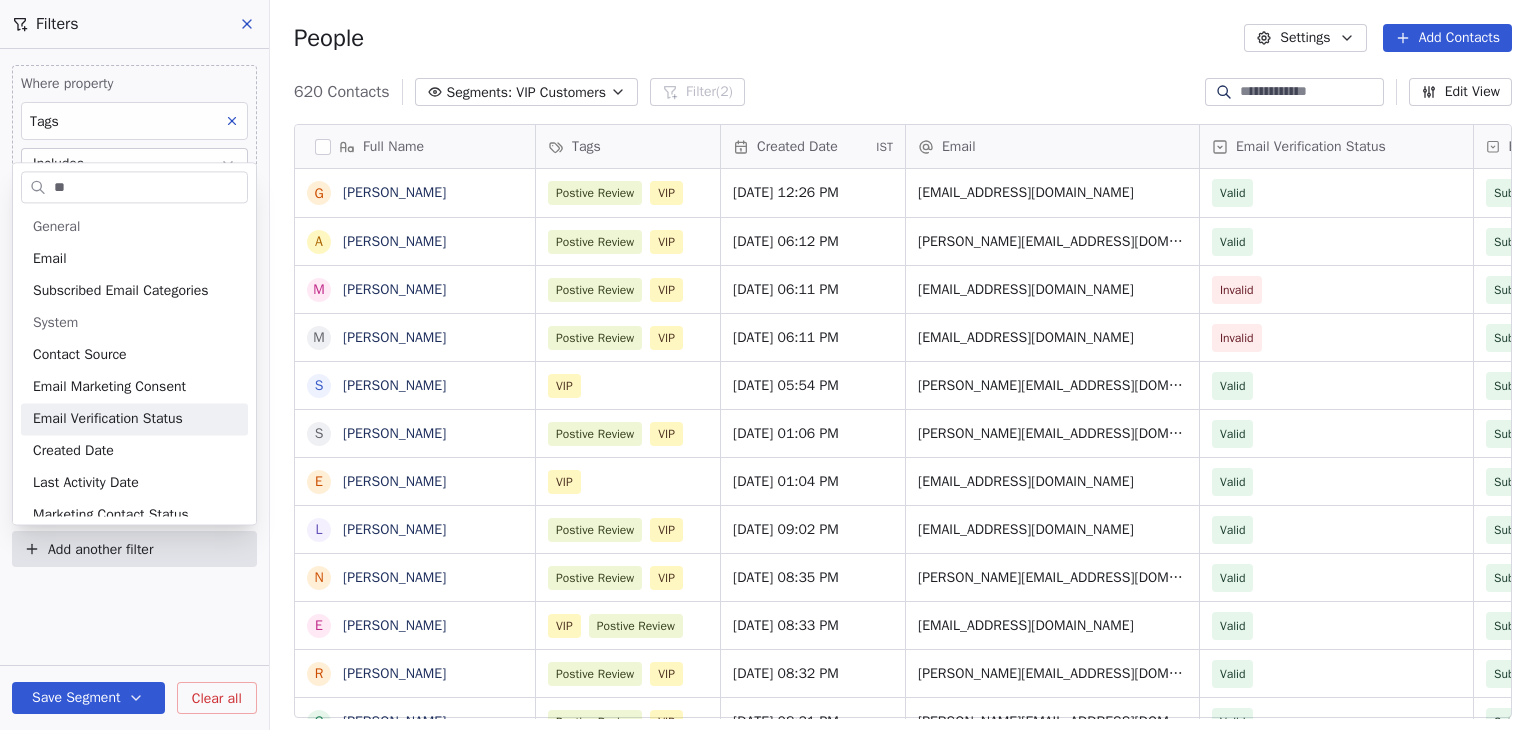 type on "**" 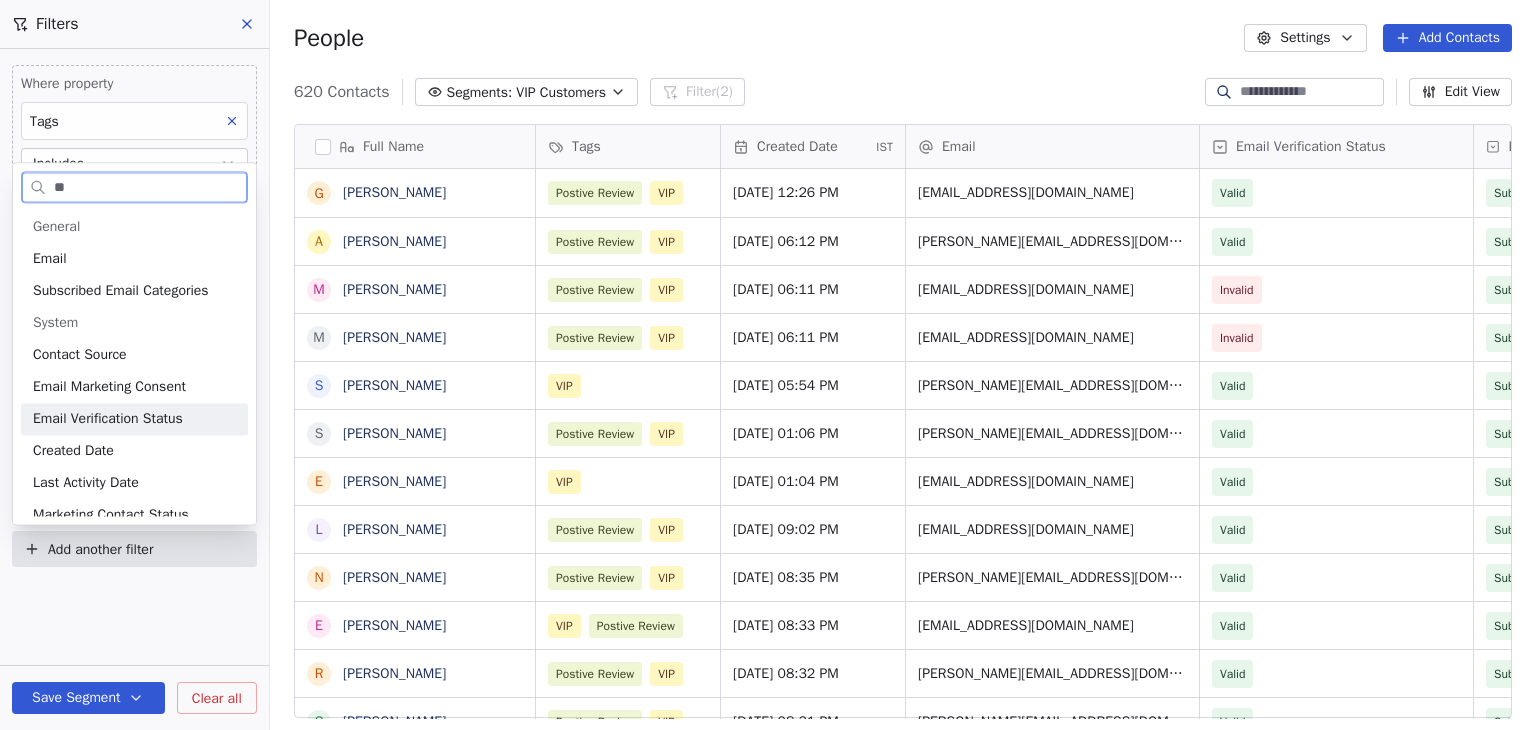 click on "Email Verification Status" at bounding box center [134, 419] 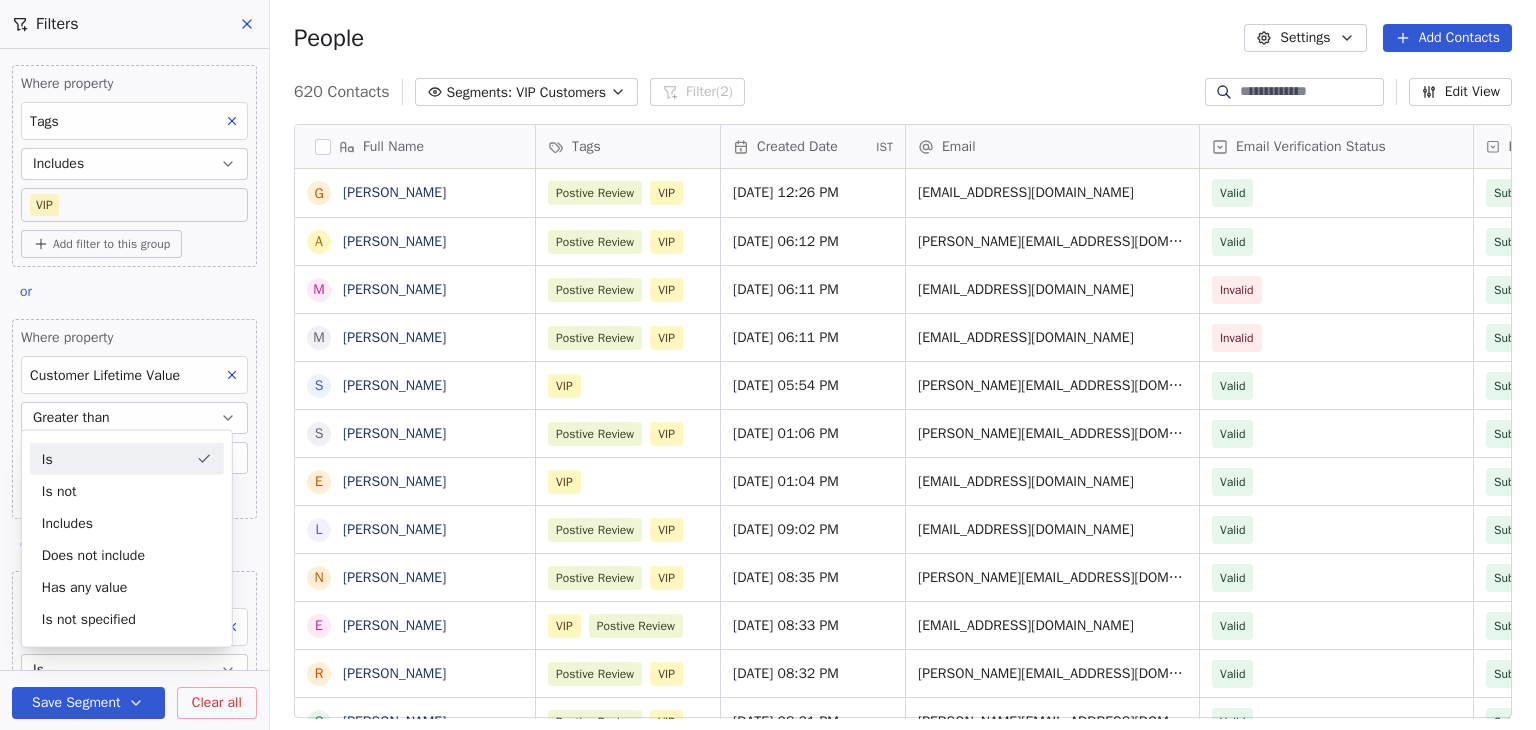 click on "Is" at bounding box center (127, 458) 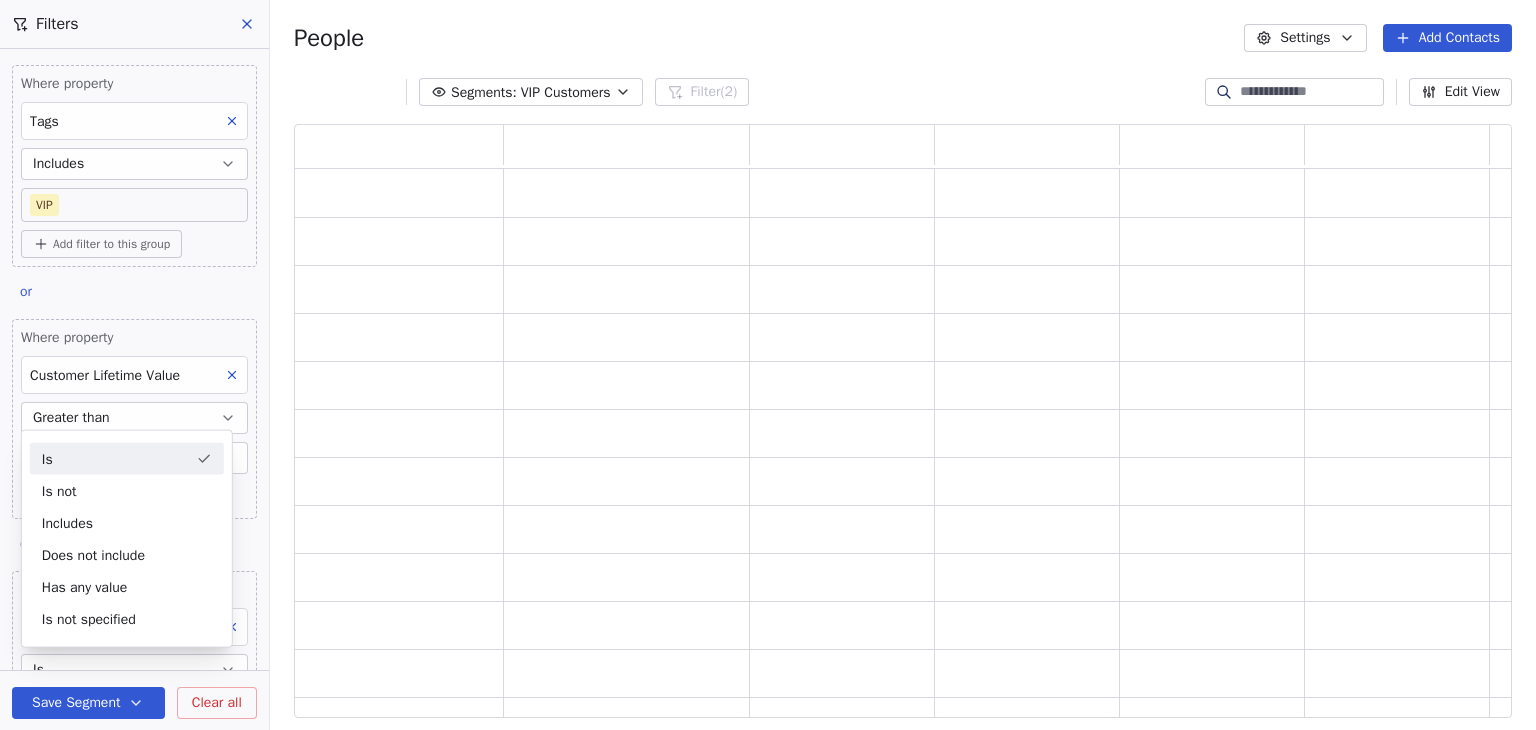 scroll, scrollTop: 16, scrollLeft: 16, axis: both 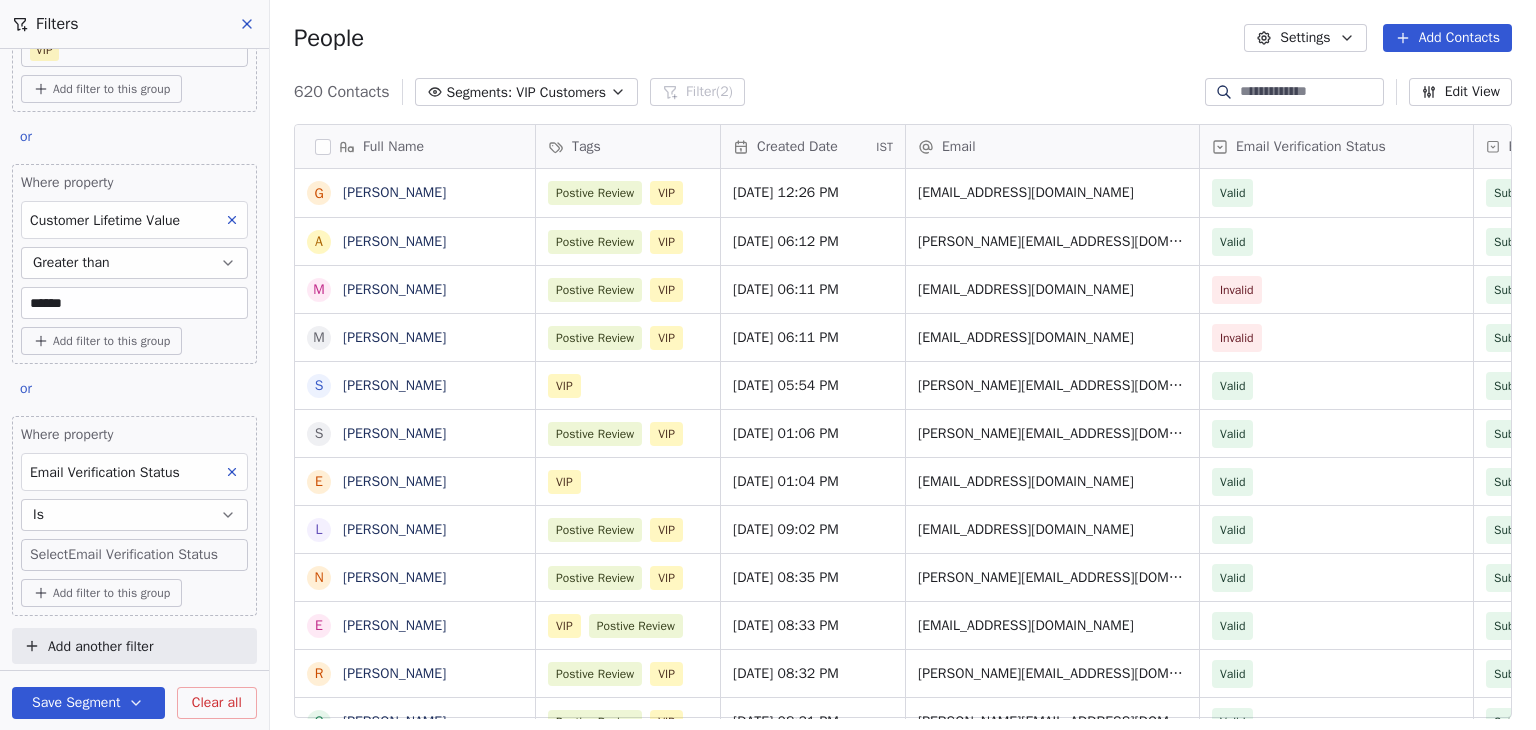 click on "D Domenico Palomba Contacts People Marketing Workflows Campaigns Sales Pipelines Sequences Beta Tools Apps AI Agents Help & Support Filters Where property   Tags   Includes VIP Add filter to this group or Where property   Customer Lifetime Value   Greater than ****** Add filter to this group or Where property   Email Verification Status   Is Select  Email Verification Status Add filter to this group Add another filter Save Segment Clear all People Settings  Add Contacts 620 Contacts Segments: VIP Customers Filter  (2) Edit View Tag Add to Sequence Export Full Name G GIORGIO MIORI a armando Paccher m maria cristina greselin m marino Finozzi s stefano berton S Simone Consolini E Ettore Conzato L Luca franchetto N Nicola volpato E Ennio broccardo R Roberto orsega G Giorgio orsega A Andrea tomasi M Maria Elena Ciaghi M Marion stampfer M Mario basso A Alessandra Mannucci P Paolo Tomasi C Carlotta Baruchello M Monica botta D Denis inverardi S SILVIA SACCOZZA A Angela zen M Matteo Rizzardi S Silvia Ferrari F S S S" at bounding box center (768, 365) 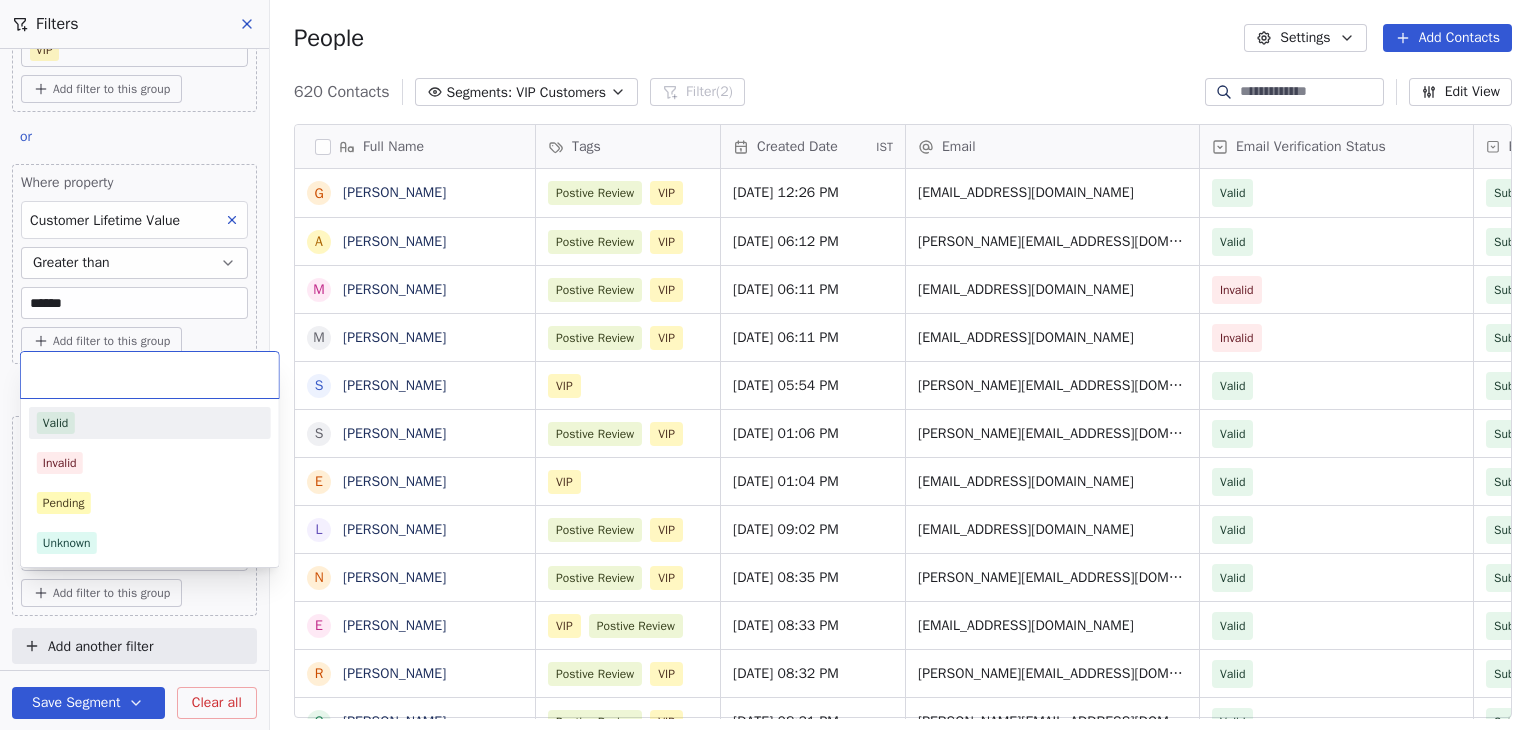 click on "Valid" at bounding box center (150, 423) 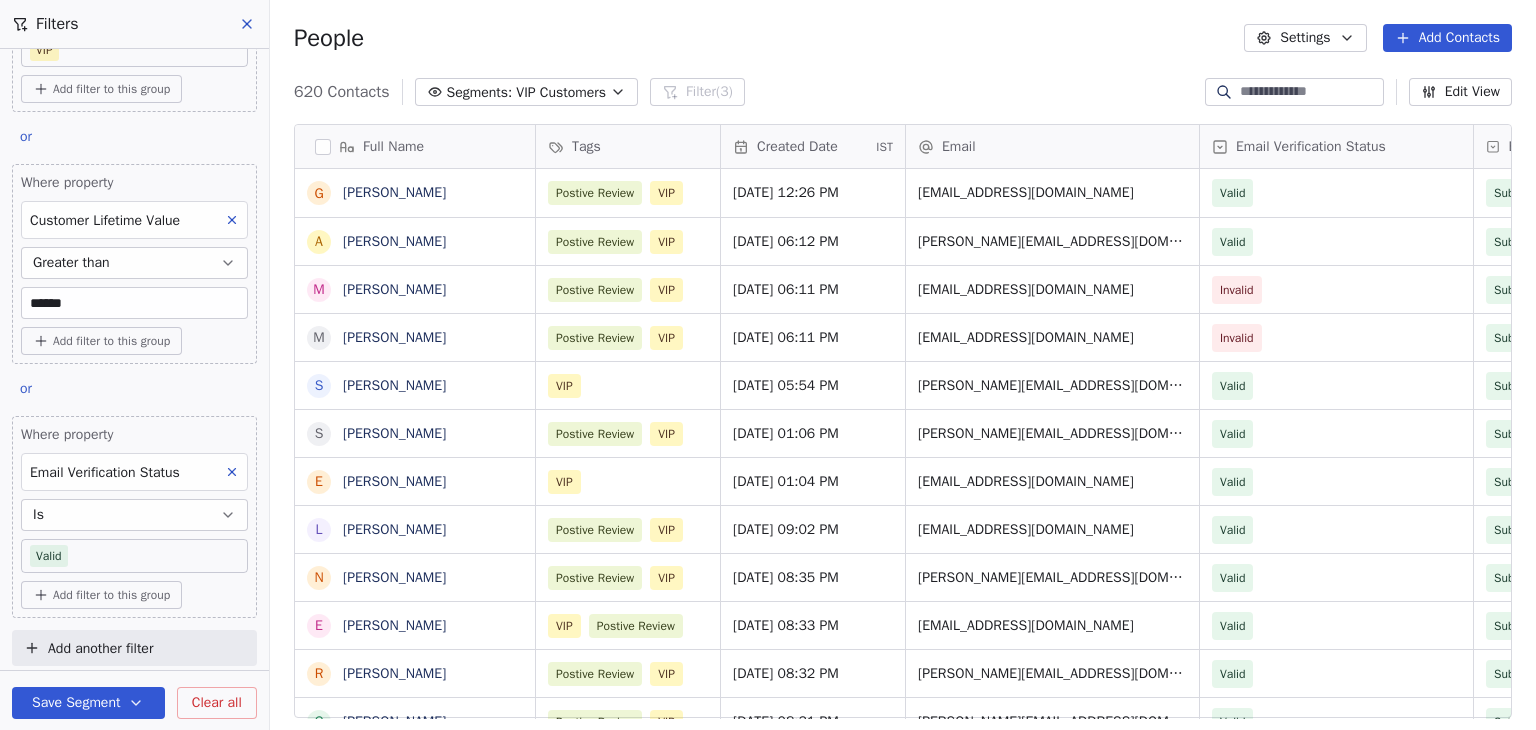 scroll, scrollTop: 156, scrollLeft: 0, axis: vertical 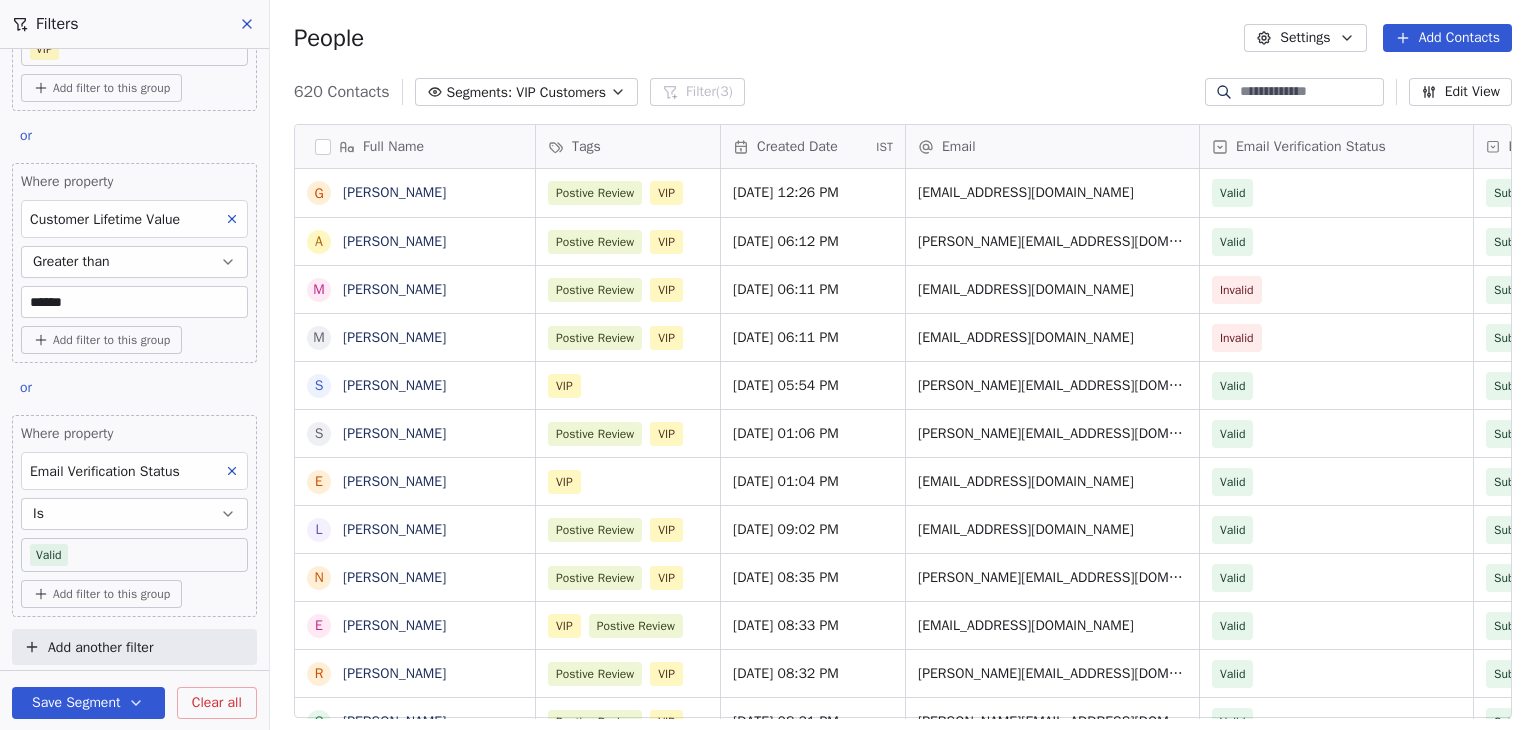 click on "D Domenico Palomba Contacts People Marketing Workflows Campaigns Sales Pipelines Sequences Beta Tools Apps AI Agents Help & Support Filters Where property   Tags   Includes VIP Add filter to this group or Where property   Customer Lifetime Value   Greater than ****** Add filter to this group or Where property   Email Verification Status   Is Valid Add filter to this group Add another filter Save Segment Clear all People Settings  Add Contacts 620 Contacts Segments: VIP Customers Filter  (3) Edit View Tag Add to Sequence Export Full Name G GIORGIO MIORI a armando Paccher m maria cristina greselin m marino Finozzi s stefano berton S Simone Consolini E Ettore Conzato L Luca franchetto N Nicola volpato E Ennio broccardo R Roberto orsega G Giorgio orsega A Andrea tomasi M Maria Elena Ciaghi M Marion stampfer M Mario basso A Alessandra Mannucci P Paolo Tomasi C Carlotta Baruchello M Monica botta D Denis inverardi S SILVIA SACCOZZA A Angela zen M Matteo Rizzardi S Silvia Ferrari F Francesca Sgevano S Stefano Fanin" at bounding box center [768, 365] 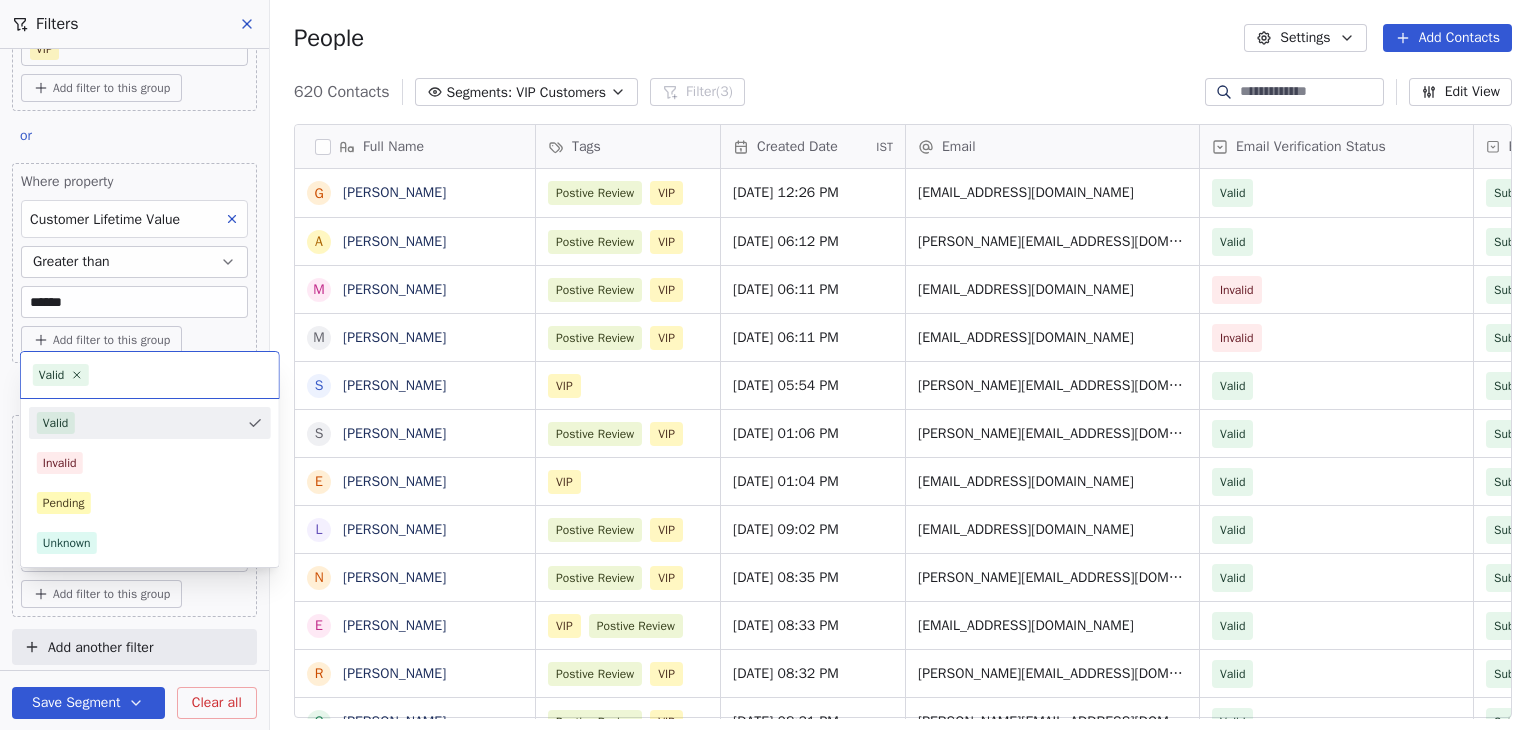 click on "Valid" at bounding box center [138, 423] 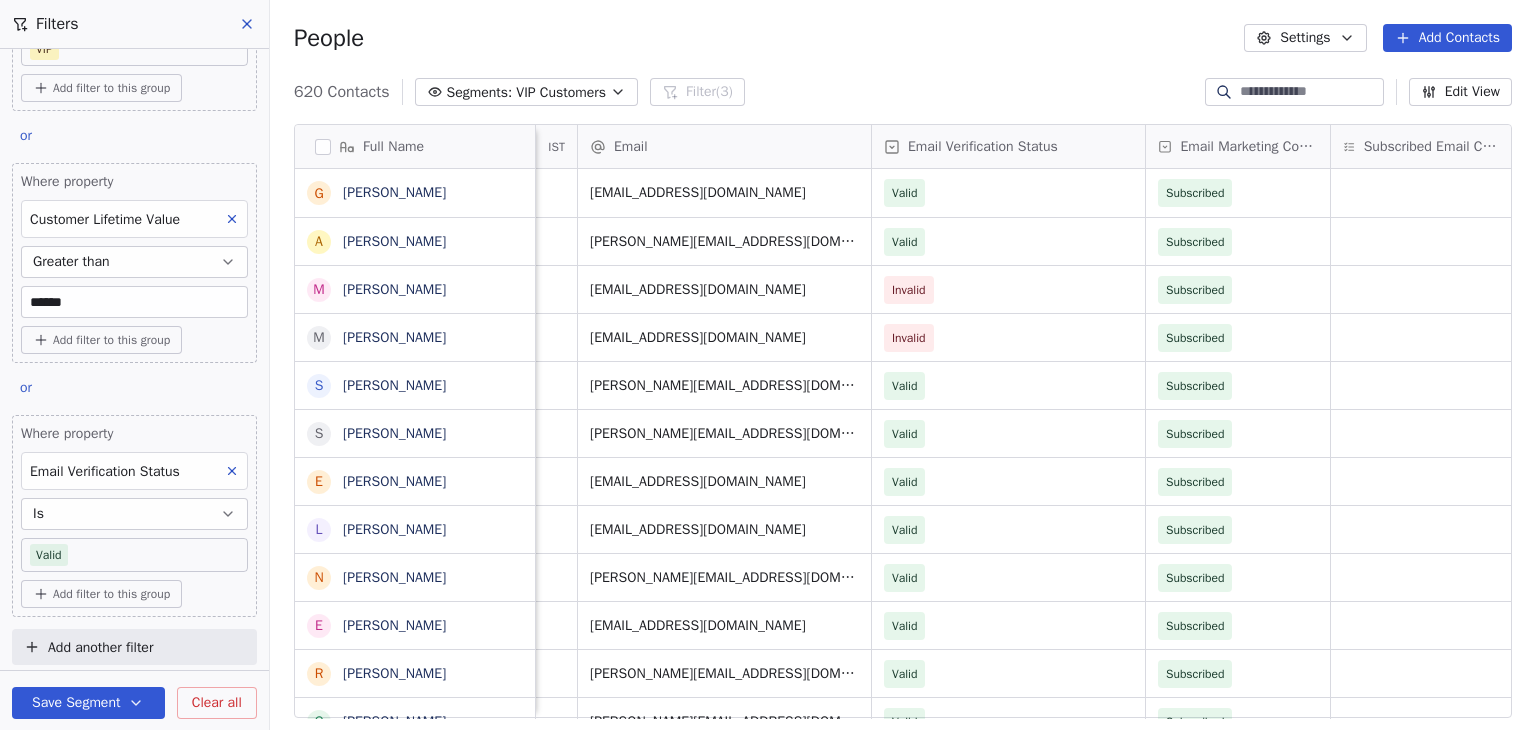 scroll, scrollTop: 0, scrollLeft: 396, axis: horizontal 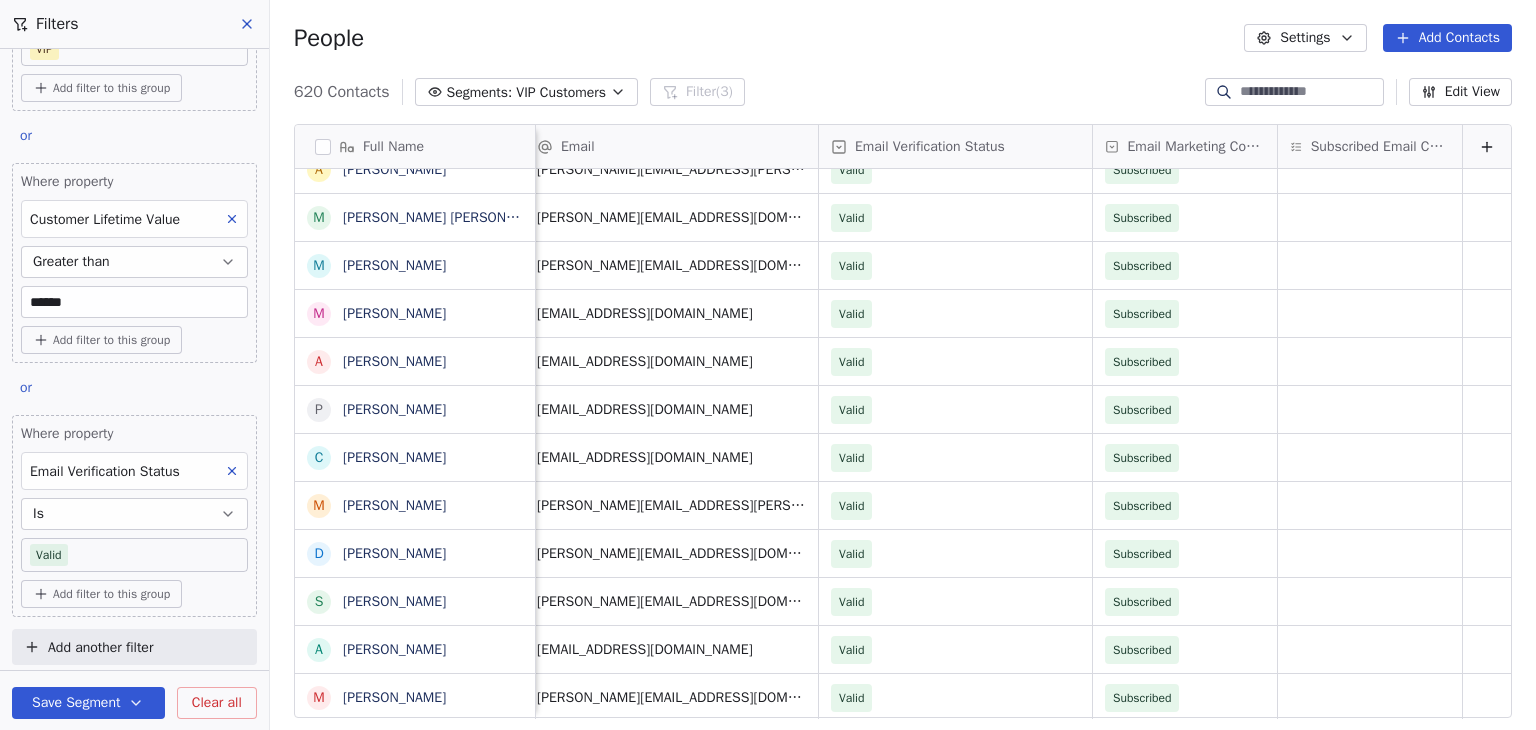 click on "Clear all" at bounding box center (217, 702) 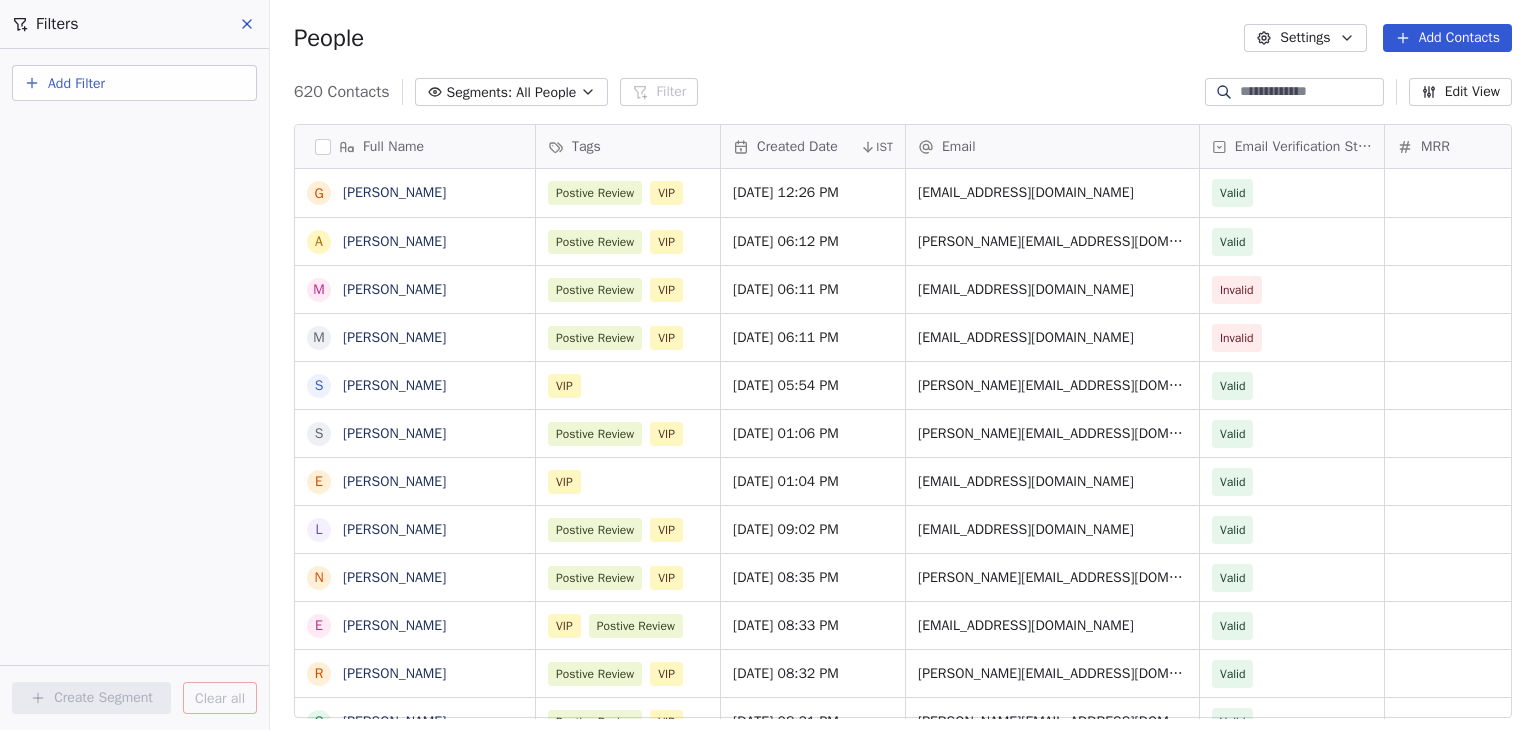 scroll, scrollTop: 0, scrollLeft: 0, axis: both 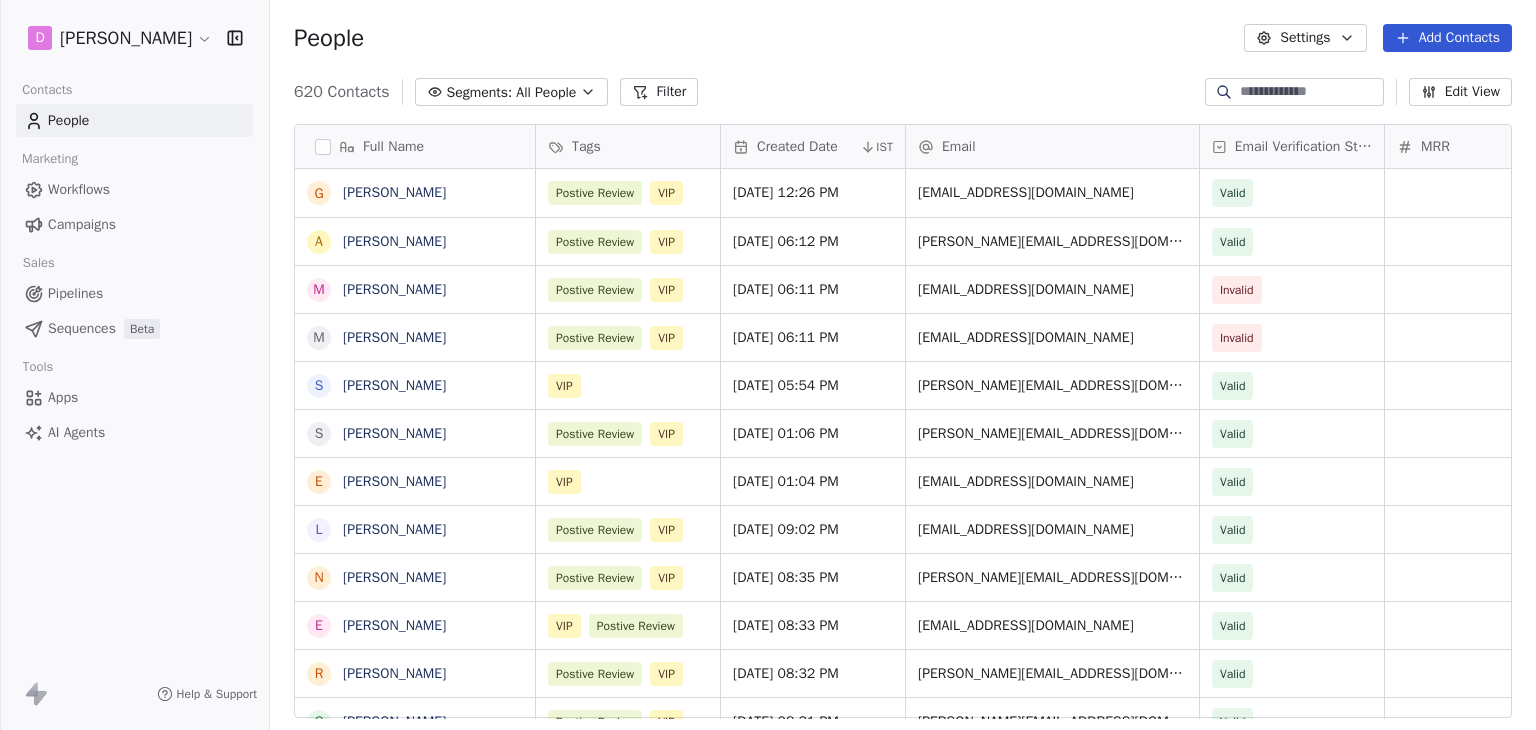 click at bounding box center [1310, 92] 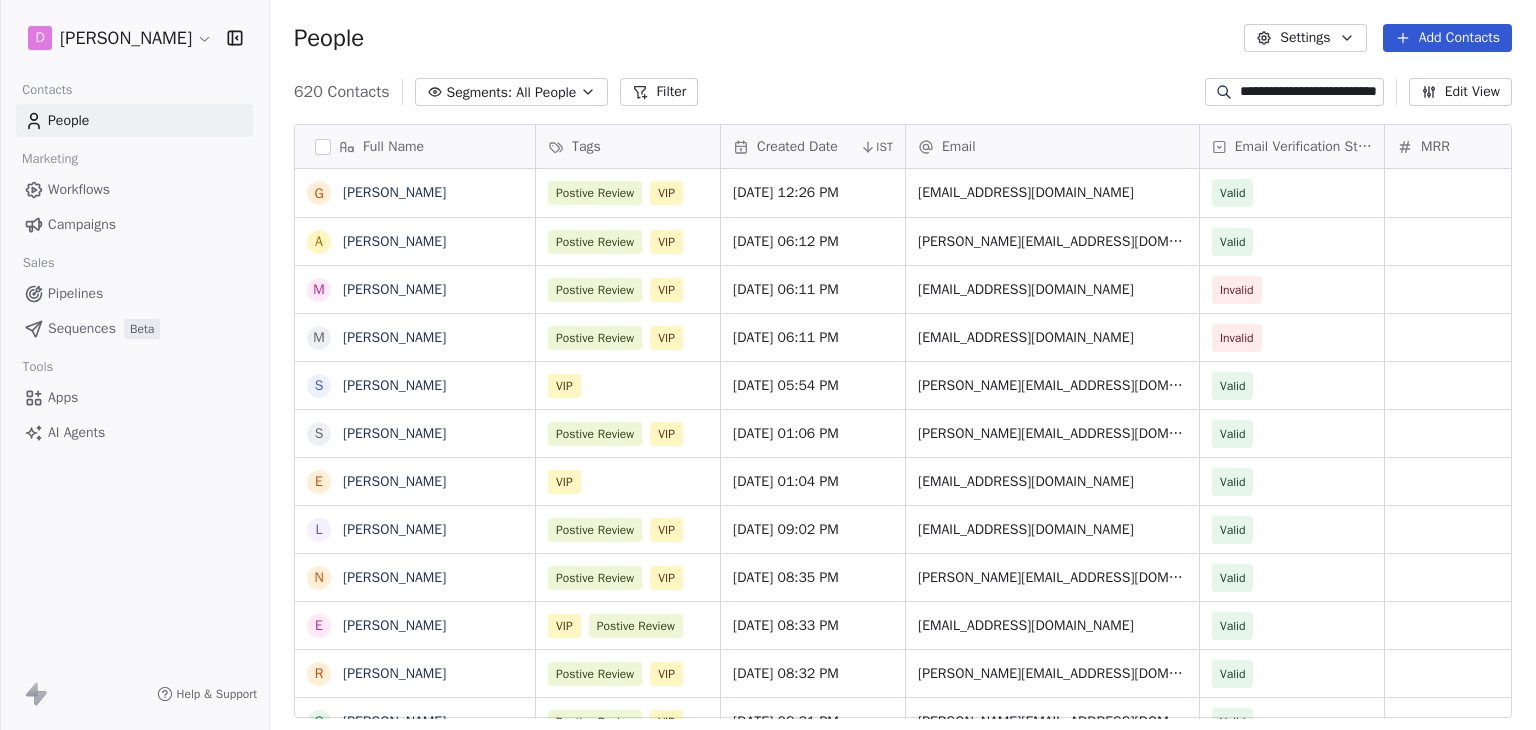 scroll, scrollTop: 0, scrollLeft: 12, axis: horizontal 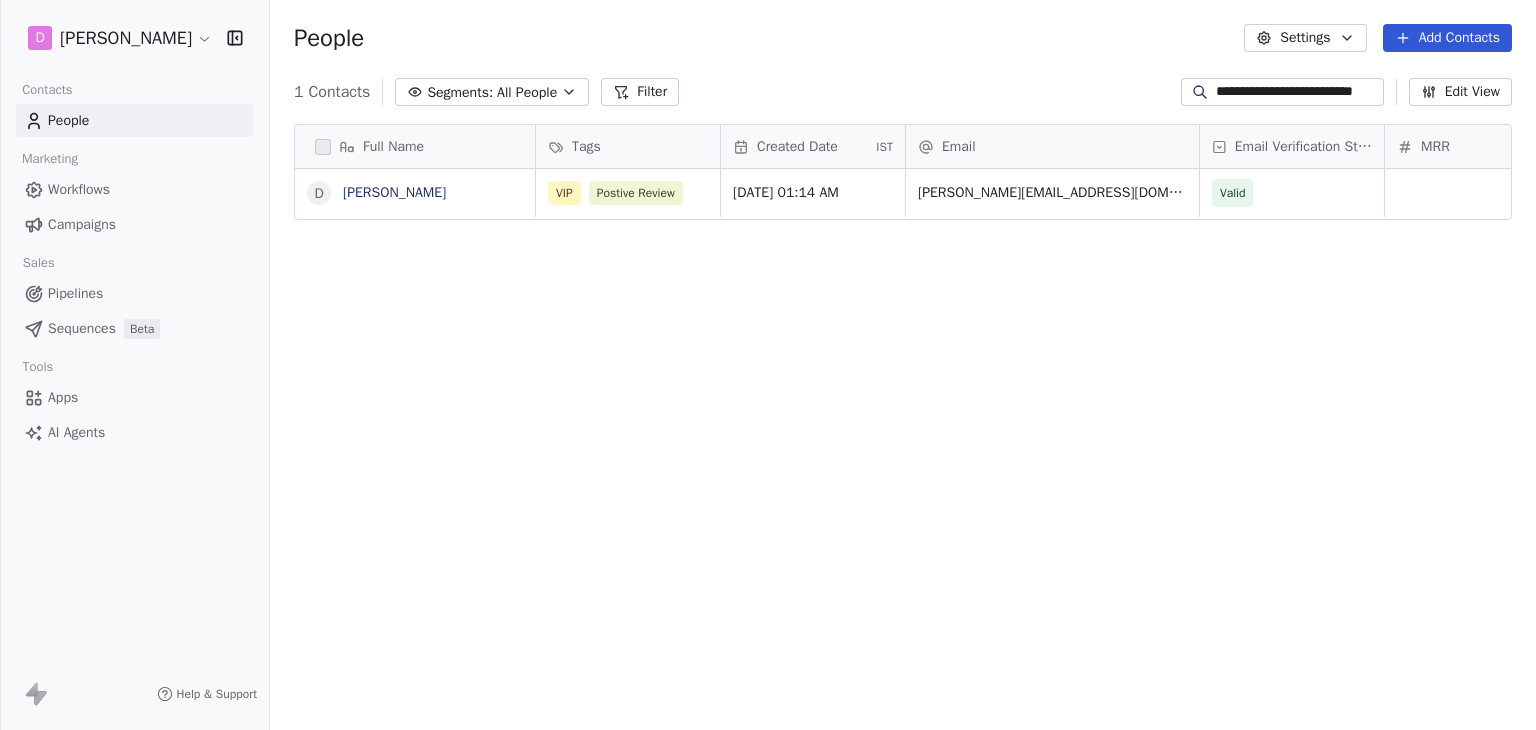 type on "**********" 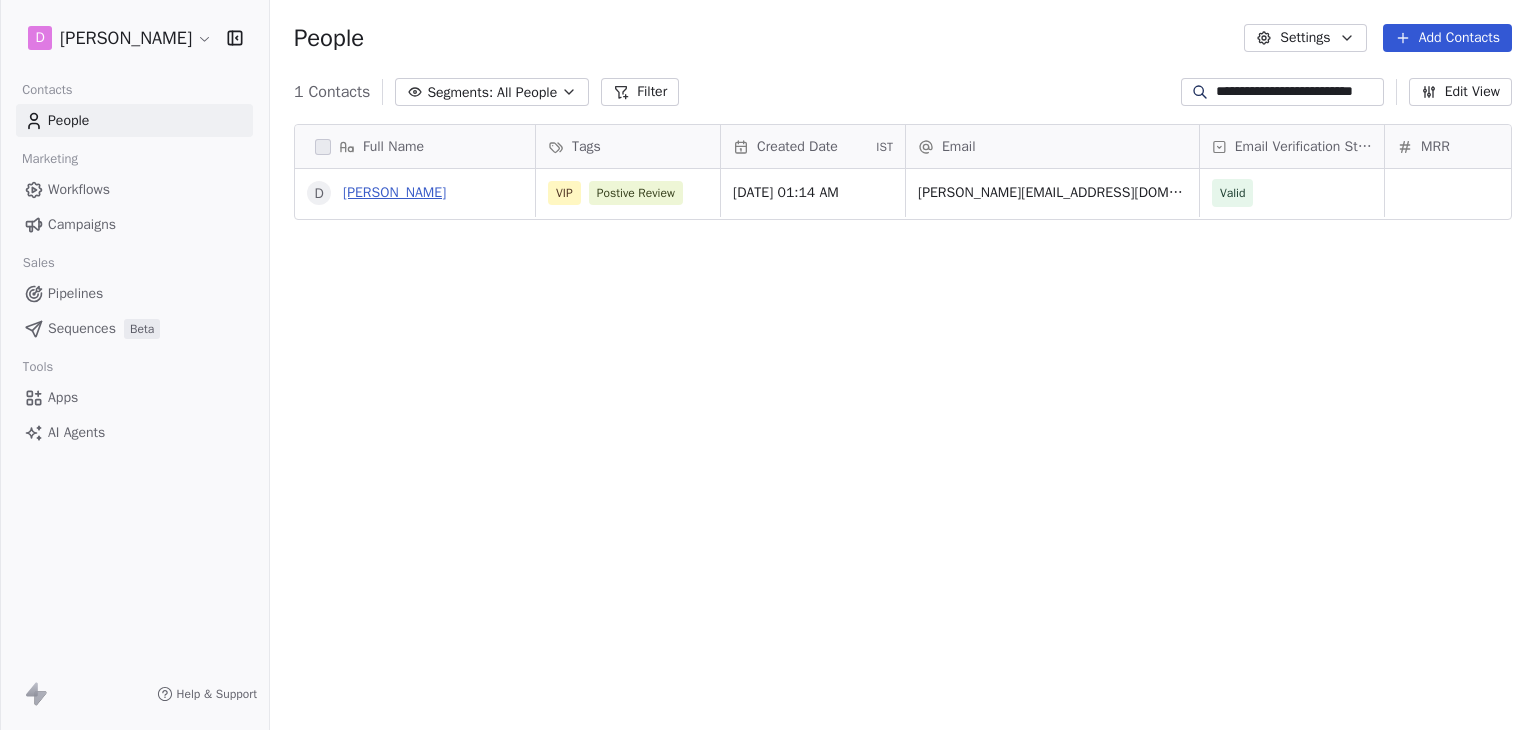 click on "Daniele Martin" at bounding box center [394, 192] 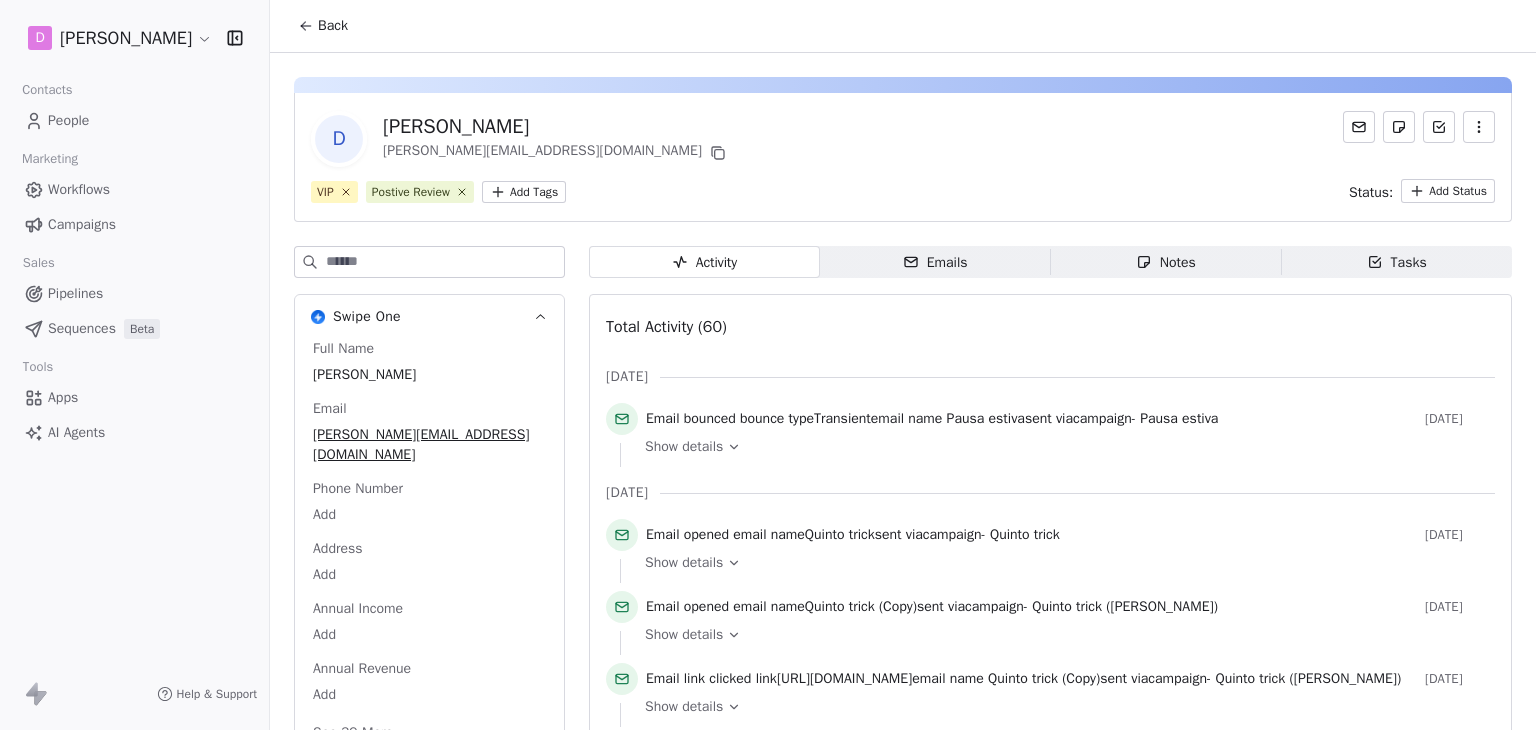 click on "Show details" at bounding box center (684, 447) 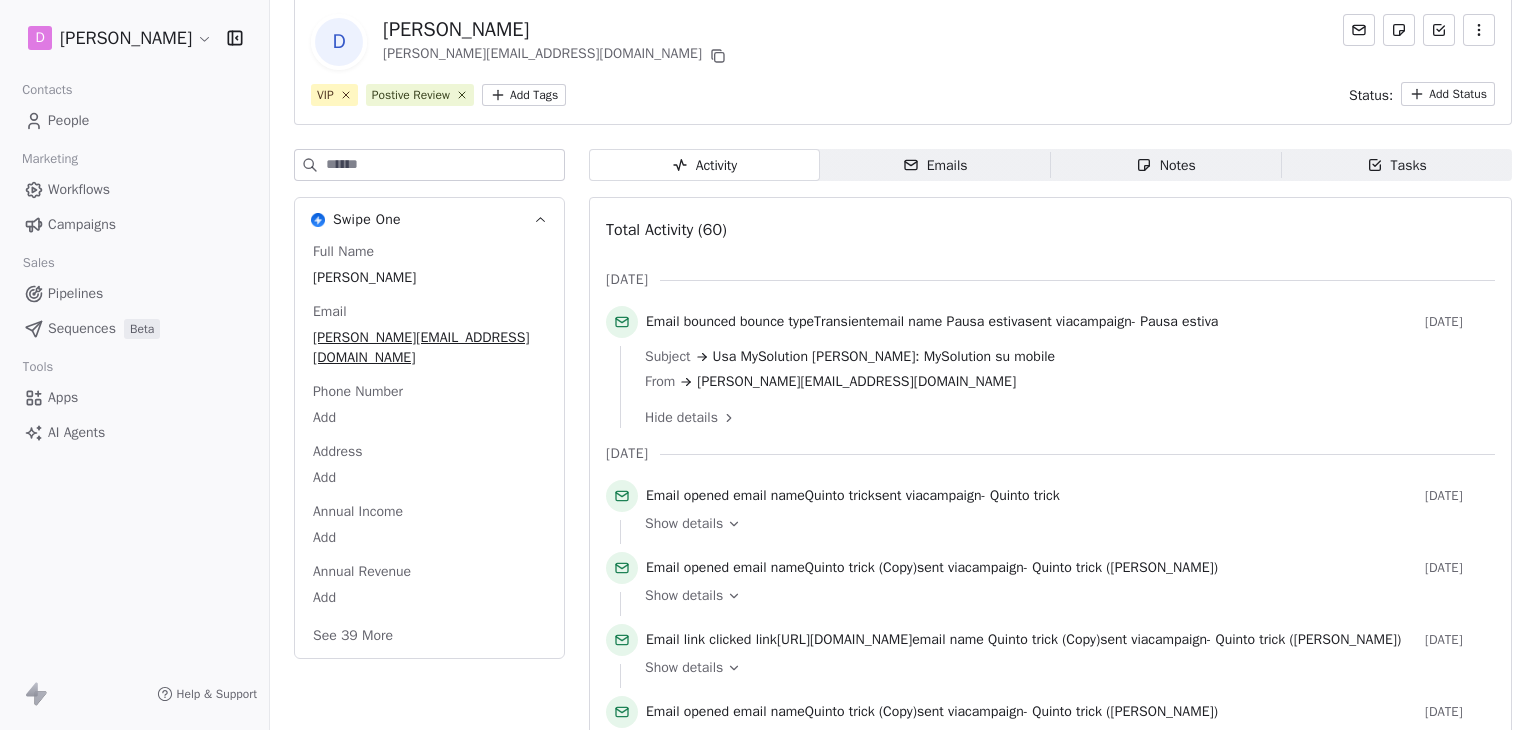 scroll, scrollTop: 100, scrollLeft: 0, axis: vertical 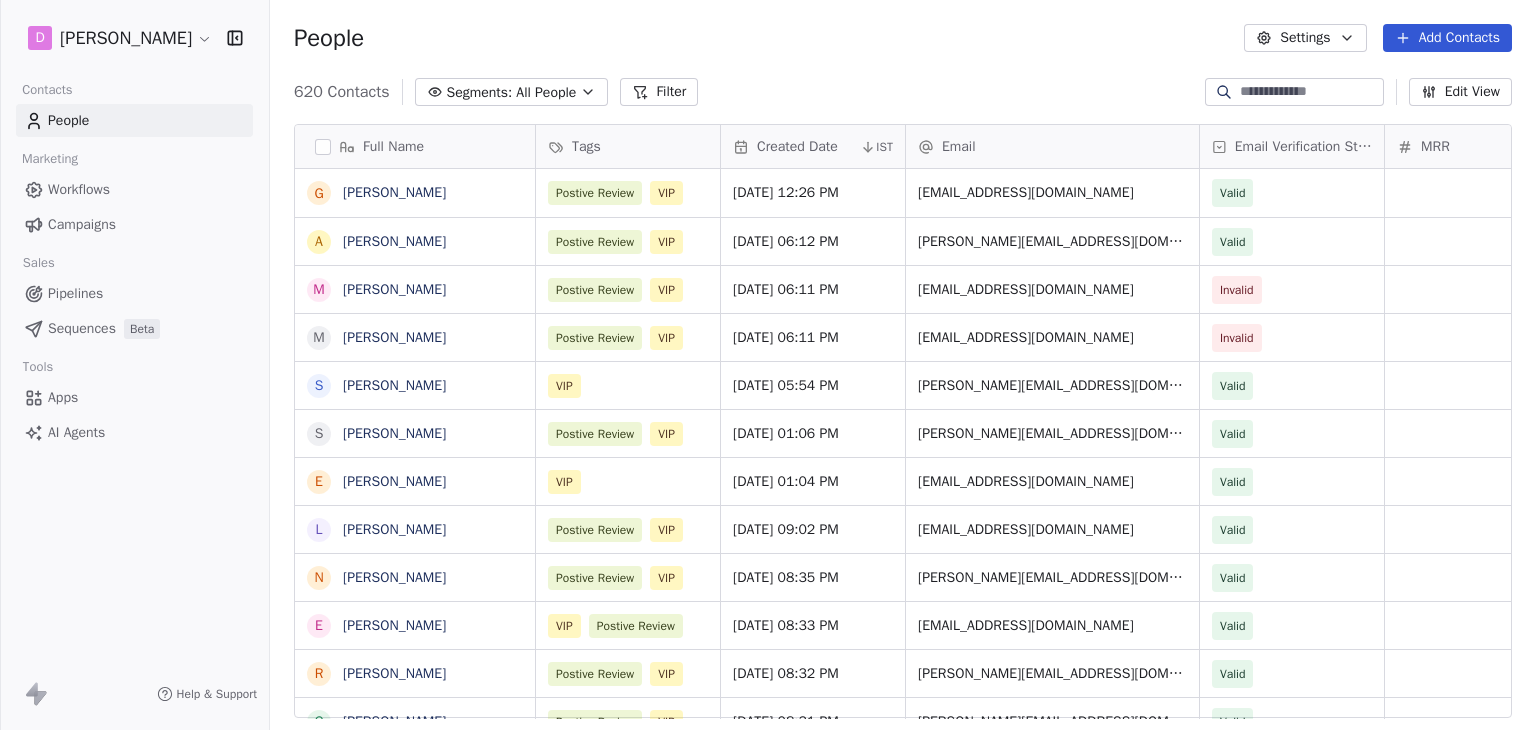 click at bounding box center [1294, 92] 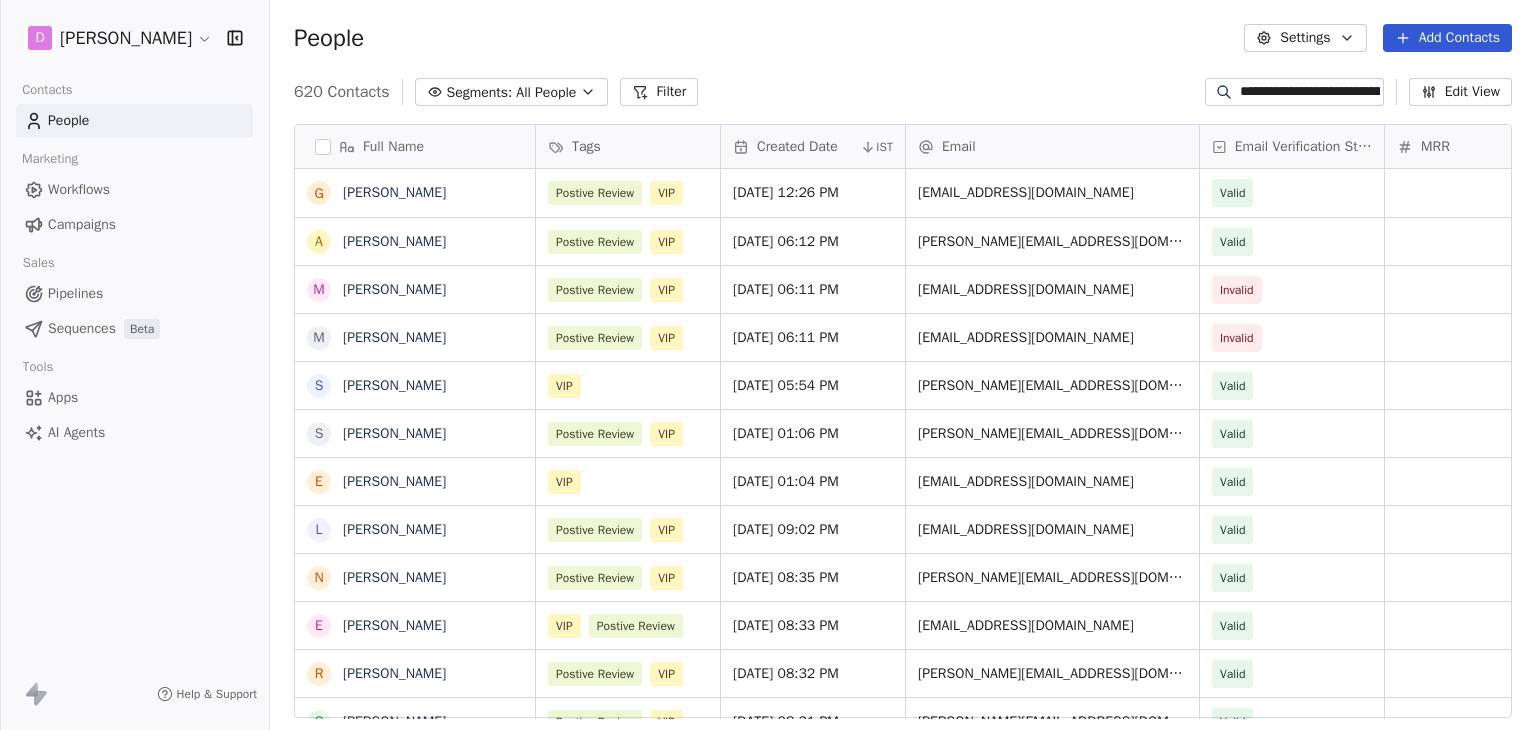 scroll, scrollTop: 0, scrollLeft: 46, axis: horizontal 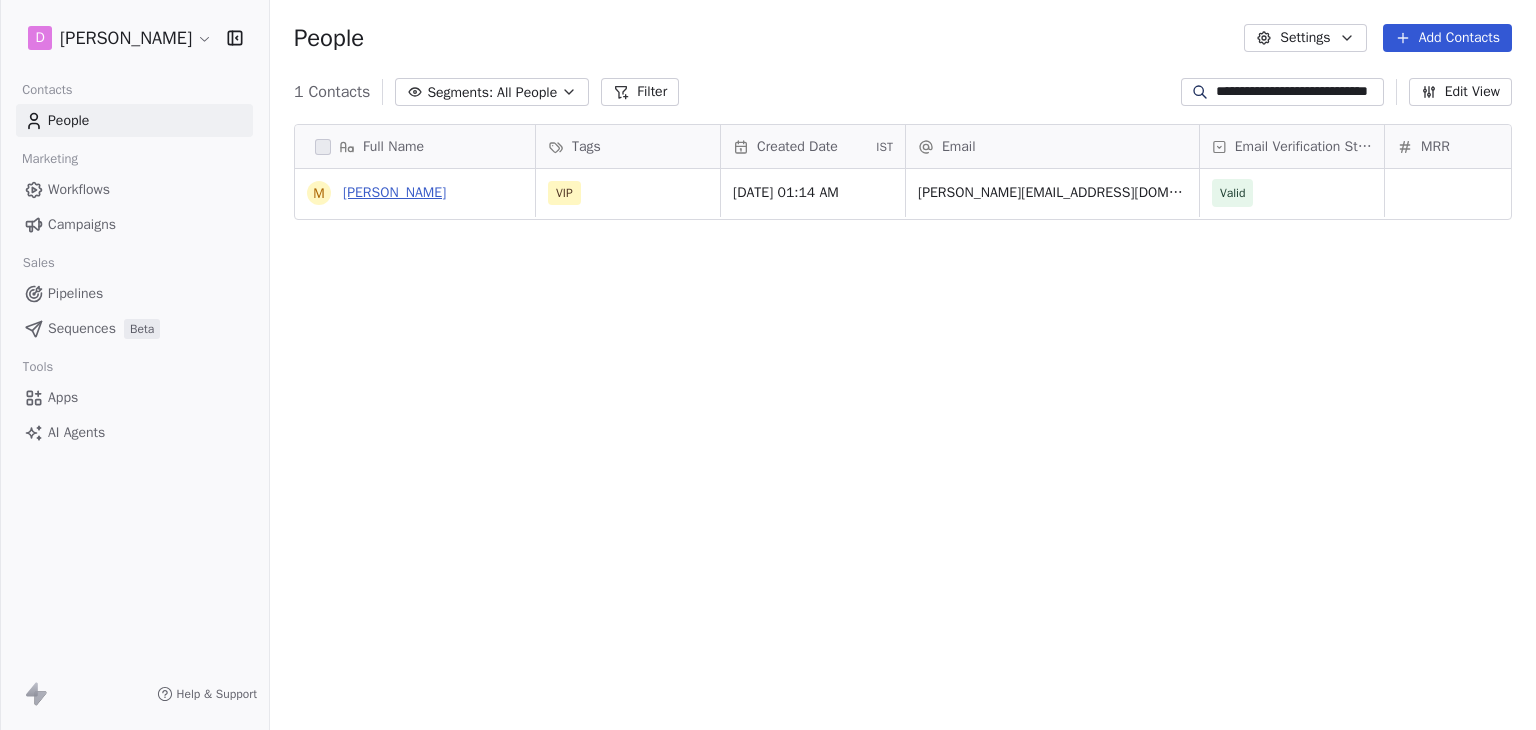 type on "**********" 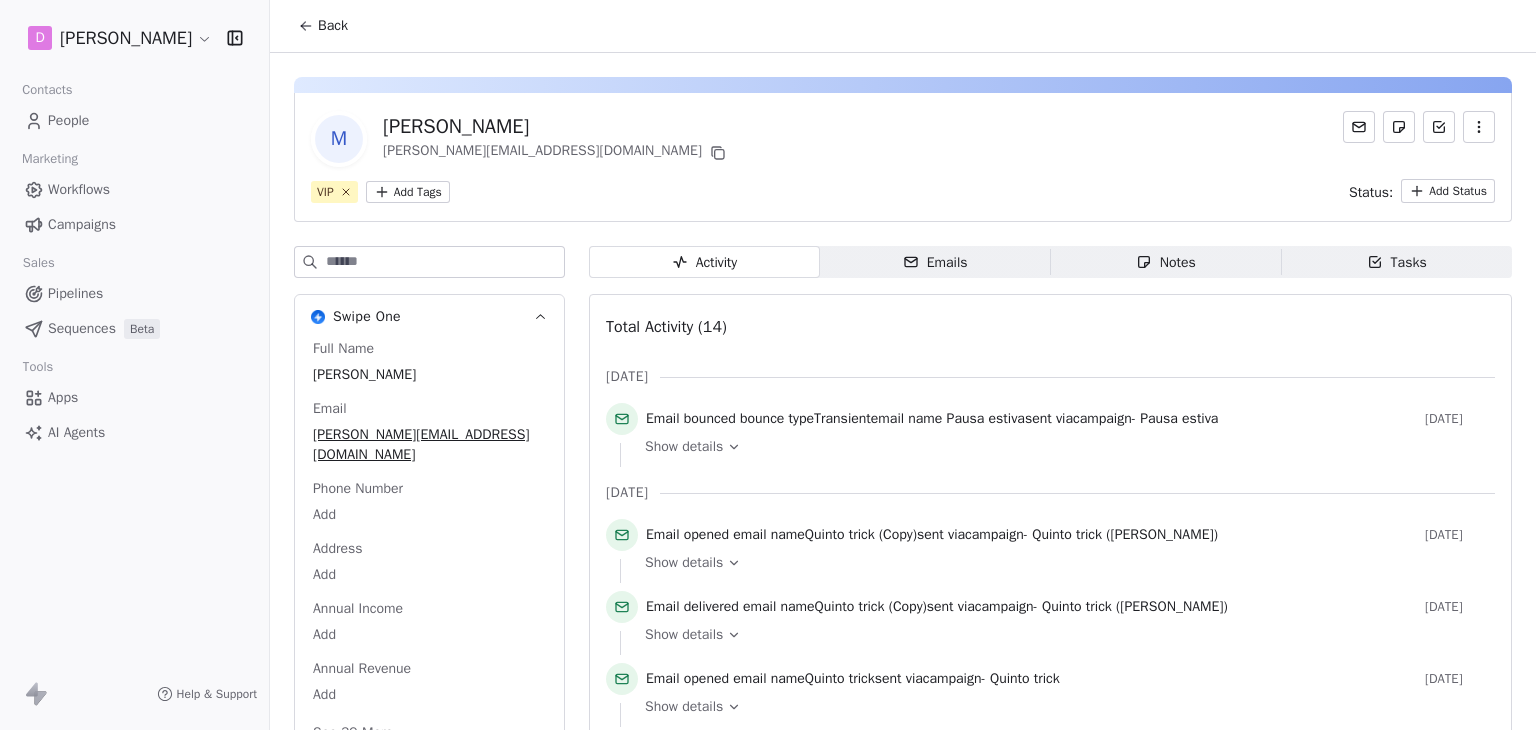 click on "Show details" at bounding box center (684, 447) 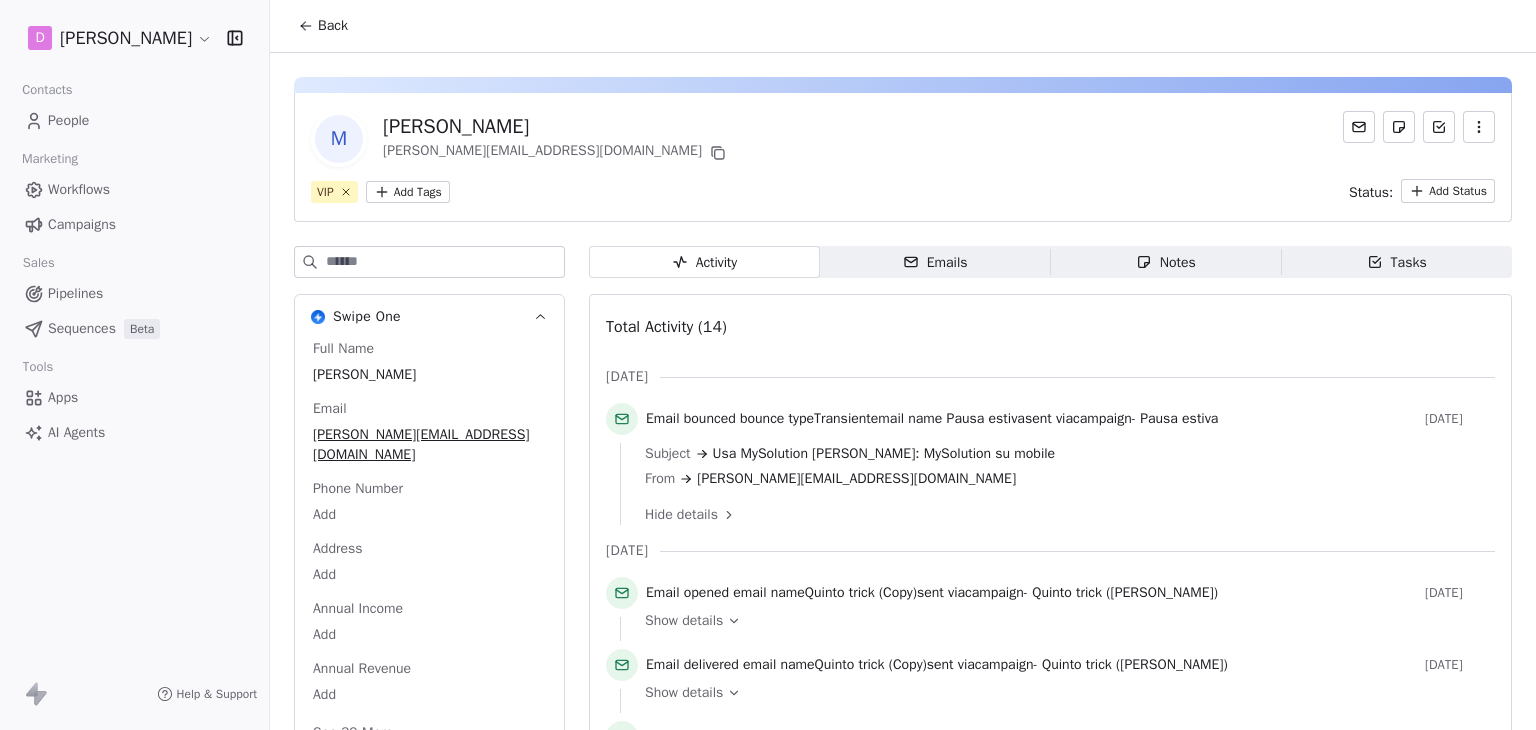 click on "M [PERSON_NAME] [PERSON_NAME][EMAIL_ADDRESS][DOMAIN_NAME]" at bounding box center (903, 139) 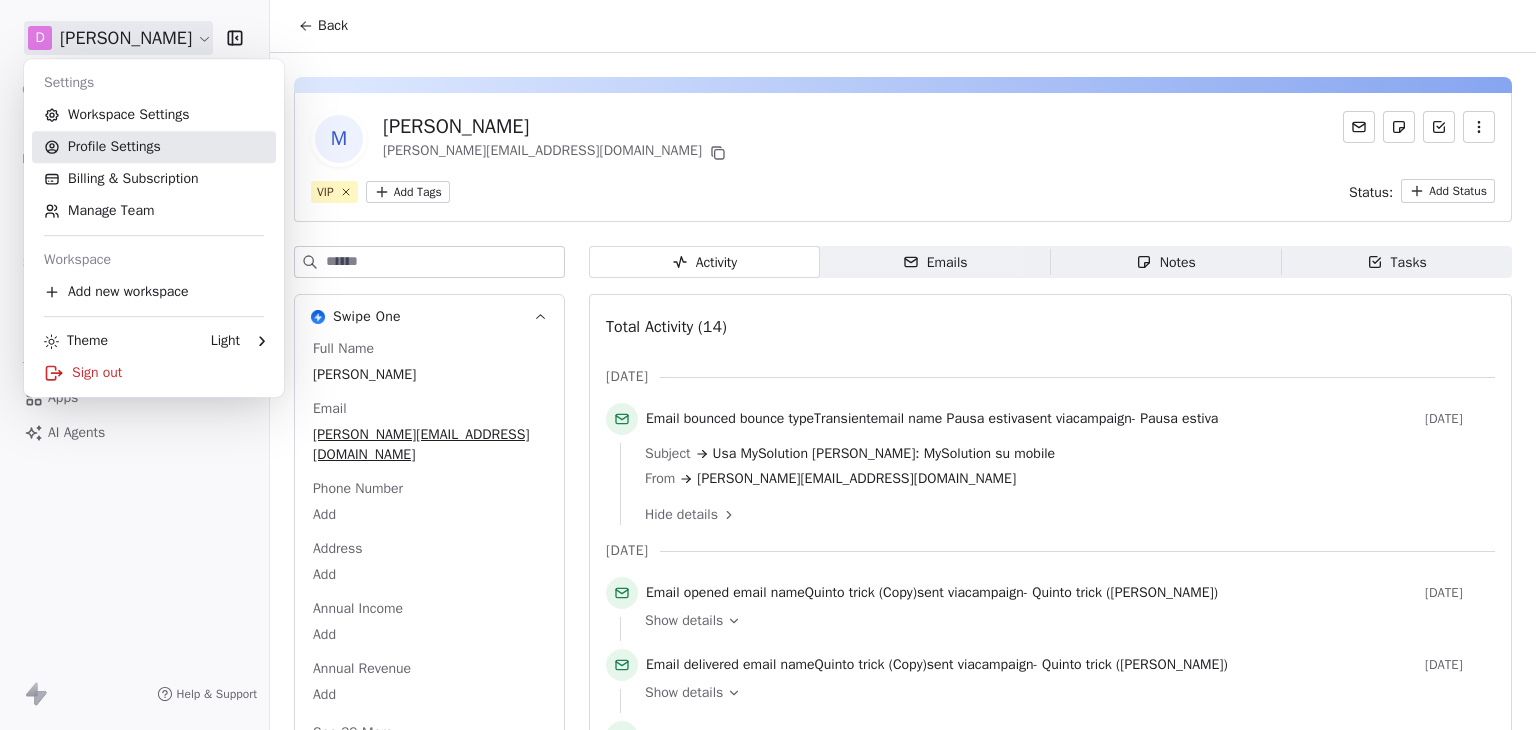 click on "Profile Settings" at bounding box center (154, 147) 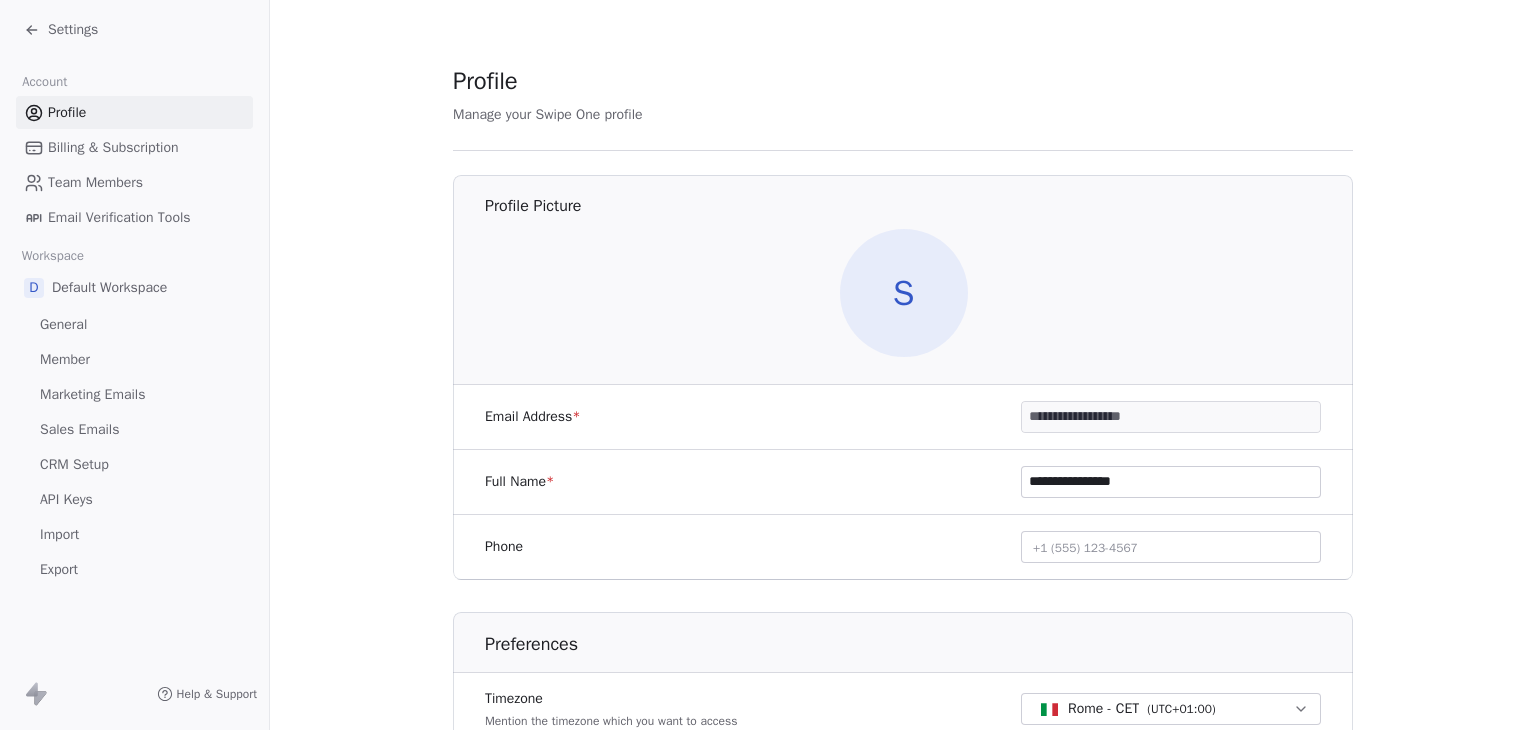 click on "Marketing Emails" at bounding box center [92, 394] 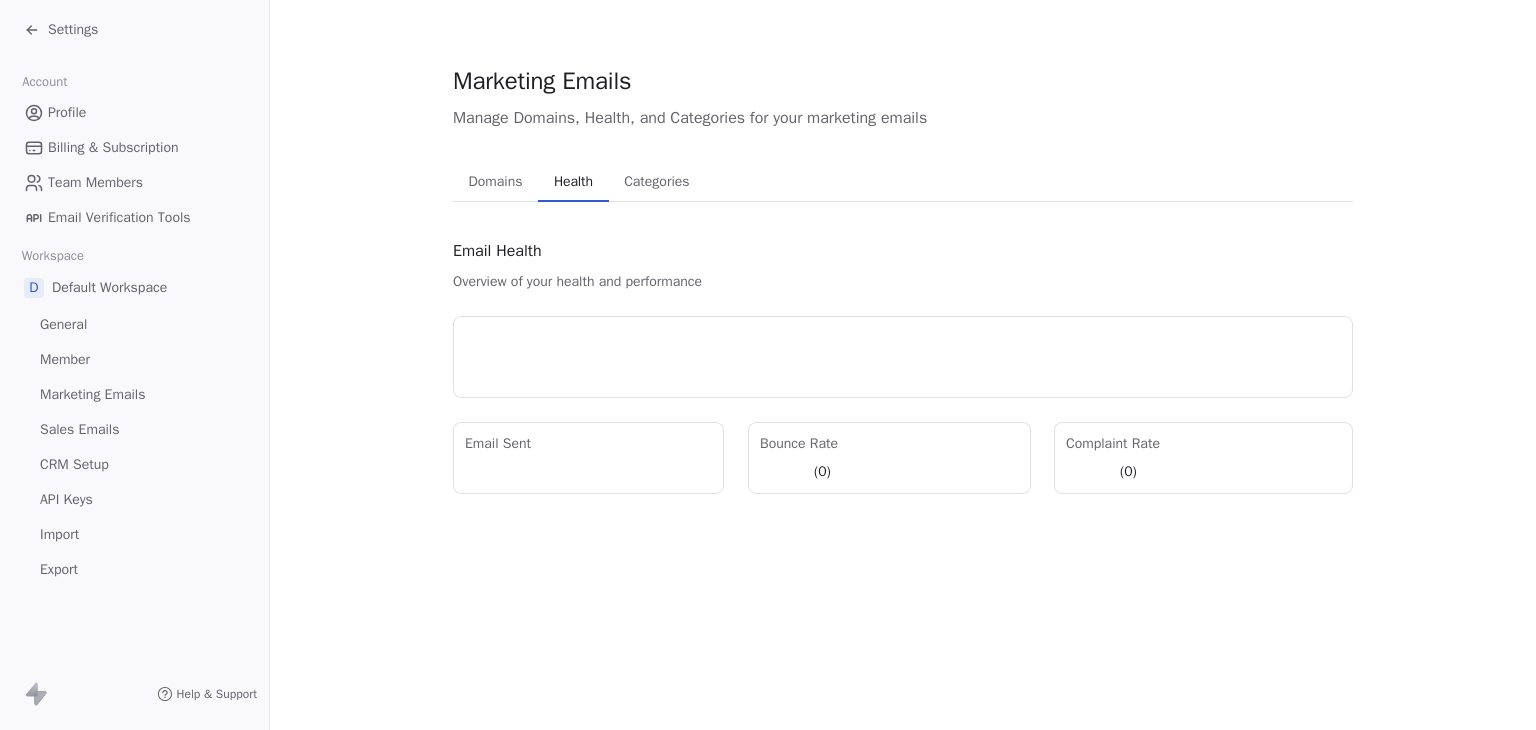 click on "Health" at bounding box center (573, 182) 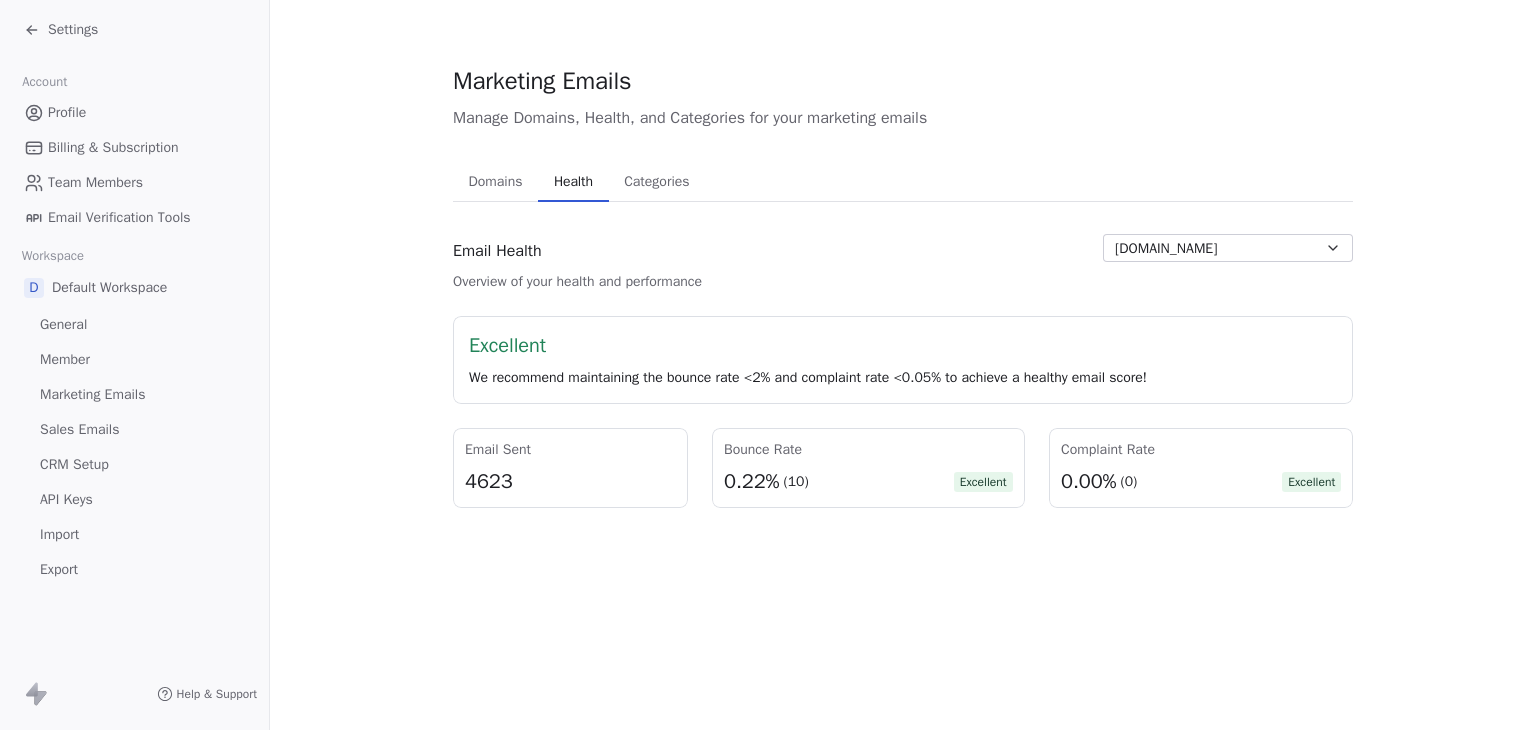 click on "Settings" at bounding box center [73, 30] 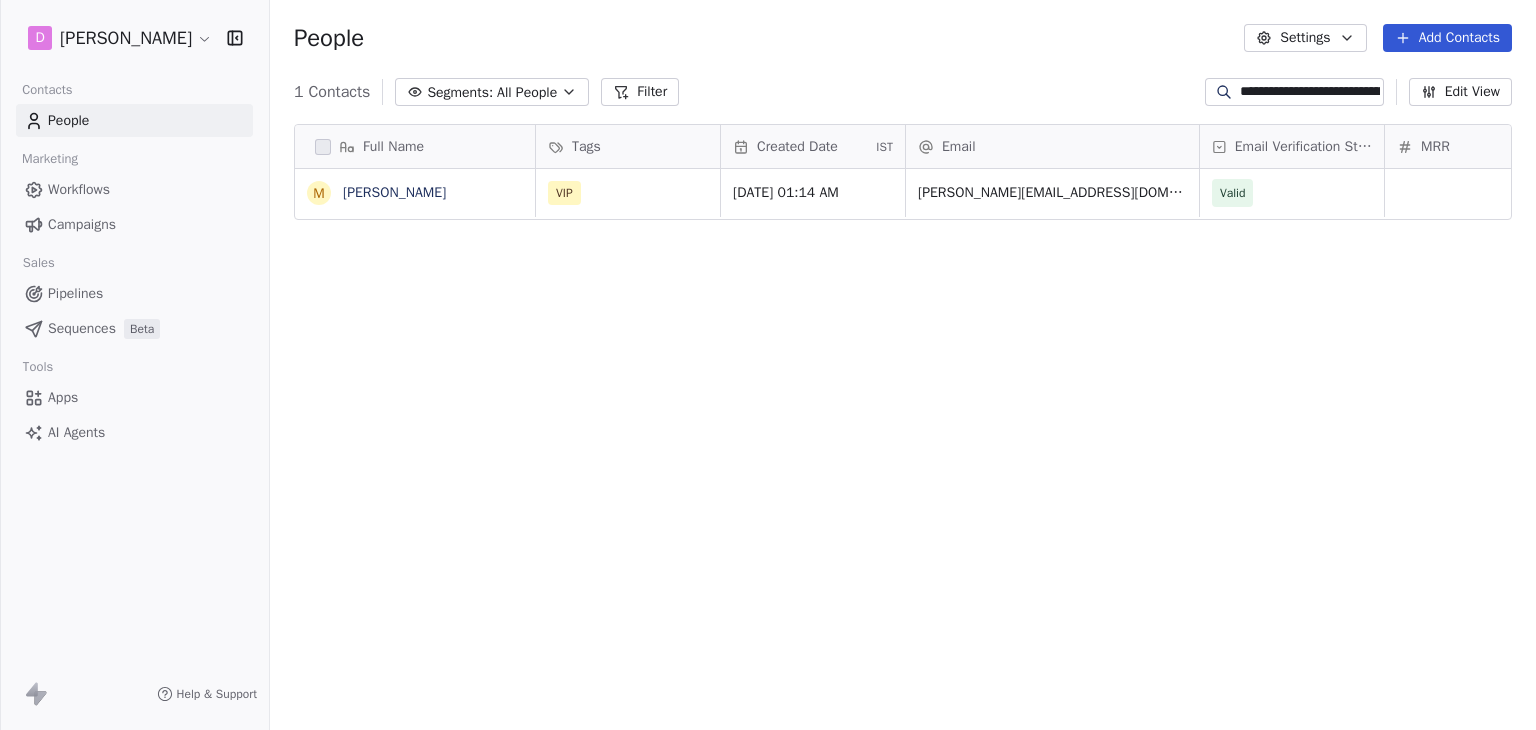 scroll, scrollTop: 16, scrollLeft: 16, axis: both 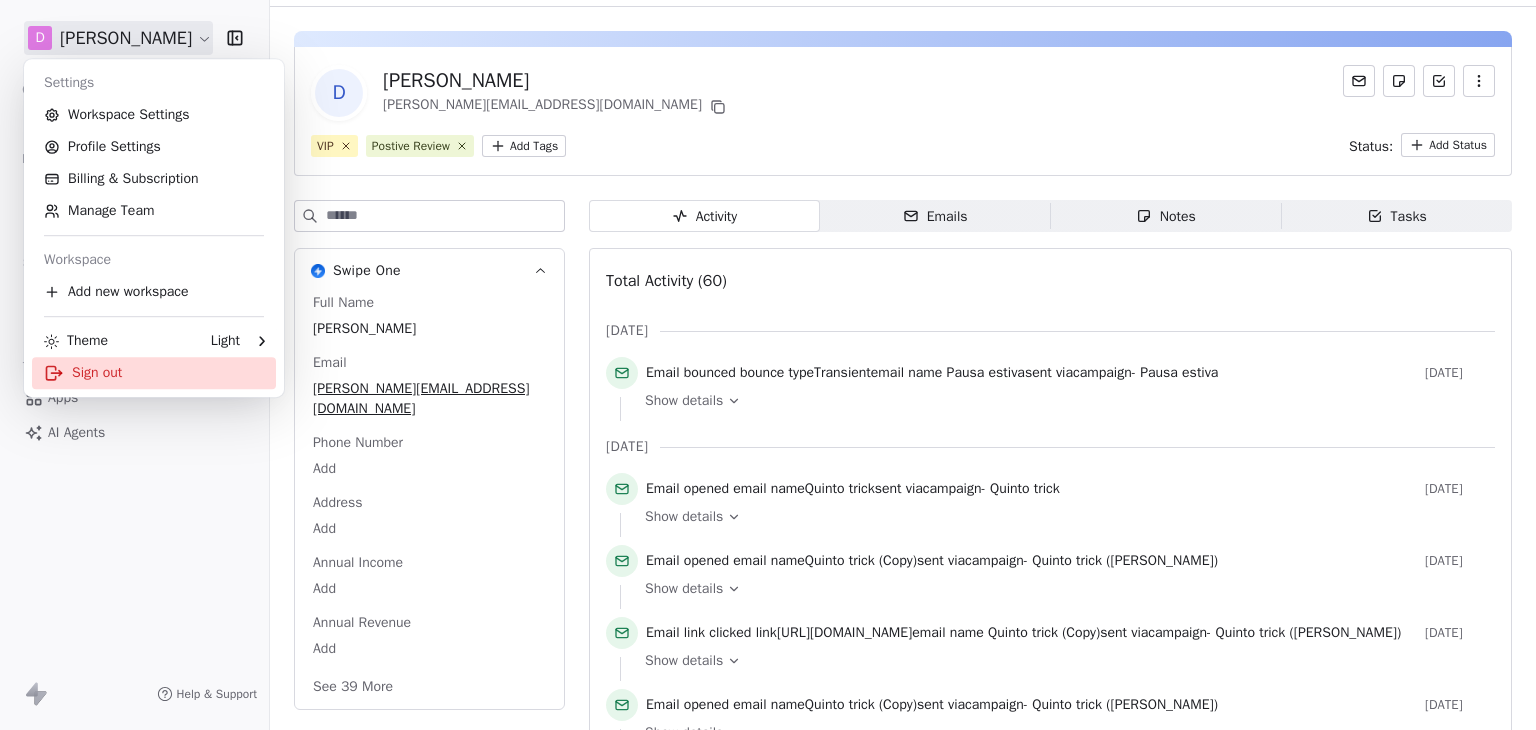 click on "Sign out" at bounding box center (154, 373) 